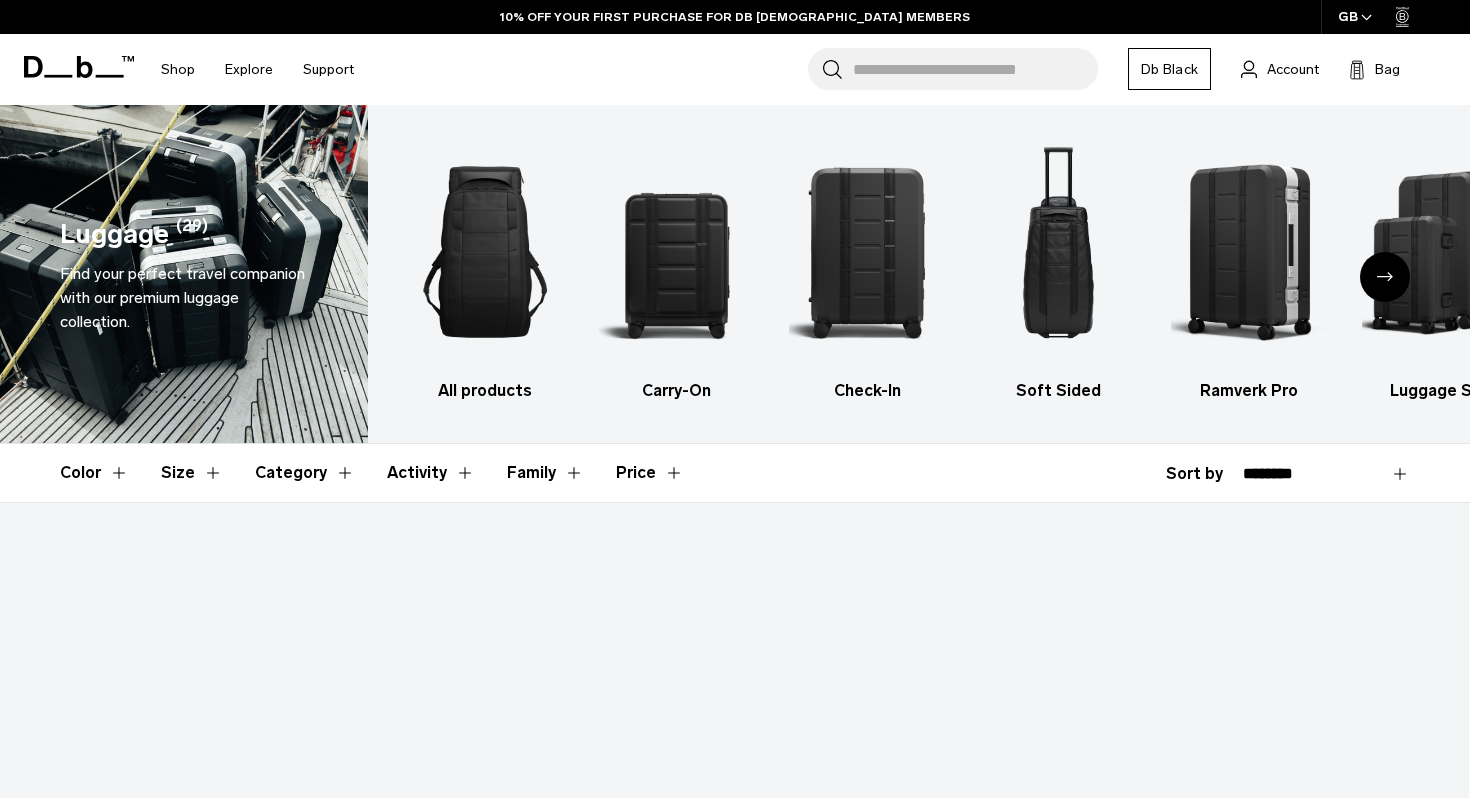 scroll, scrollTop: 0, scrollLeft: 0, axis: both 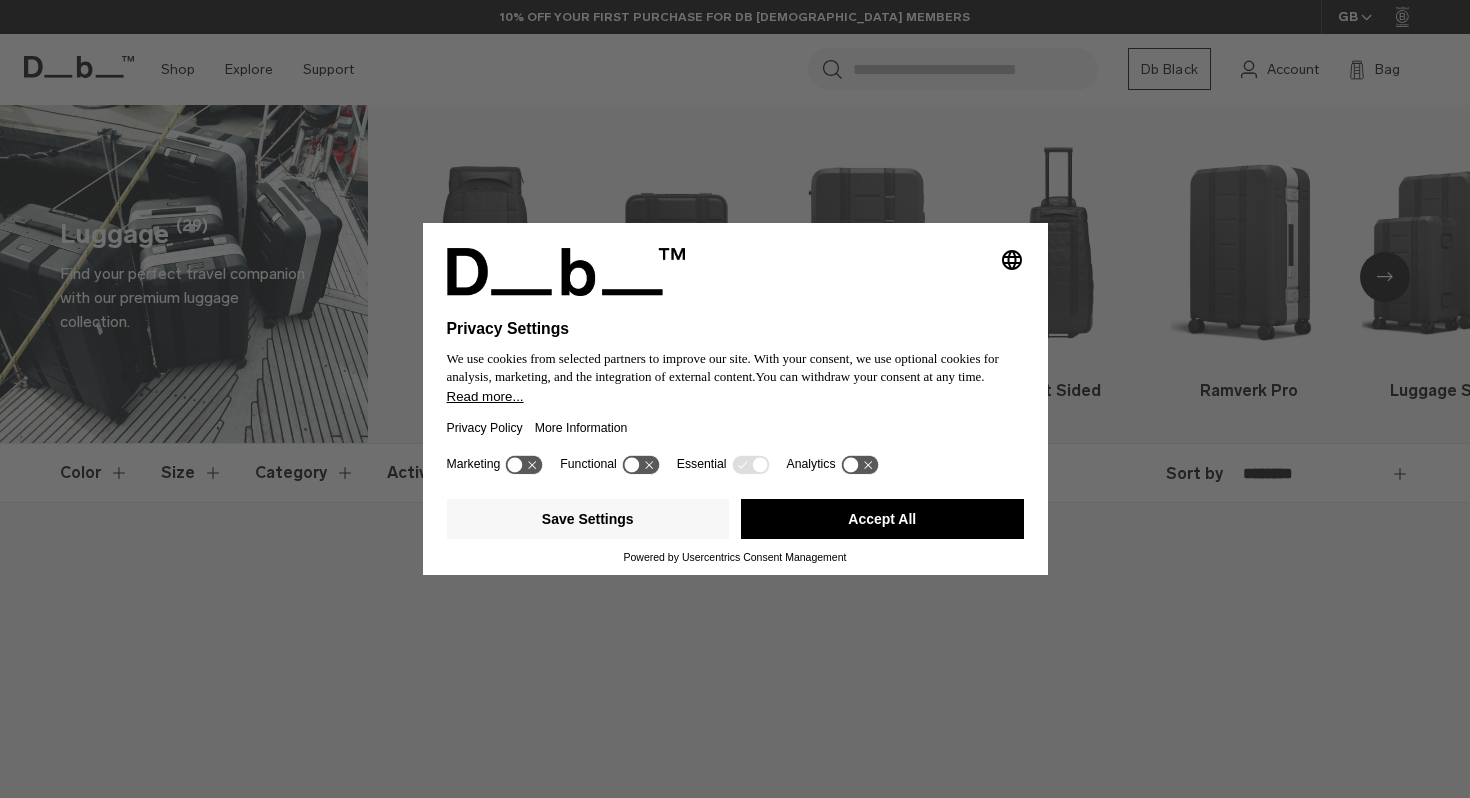 click on "Accept All" at bounding box center (882, 519) 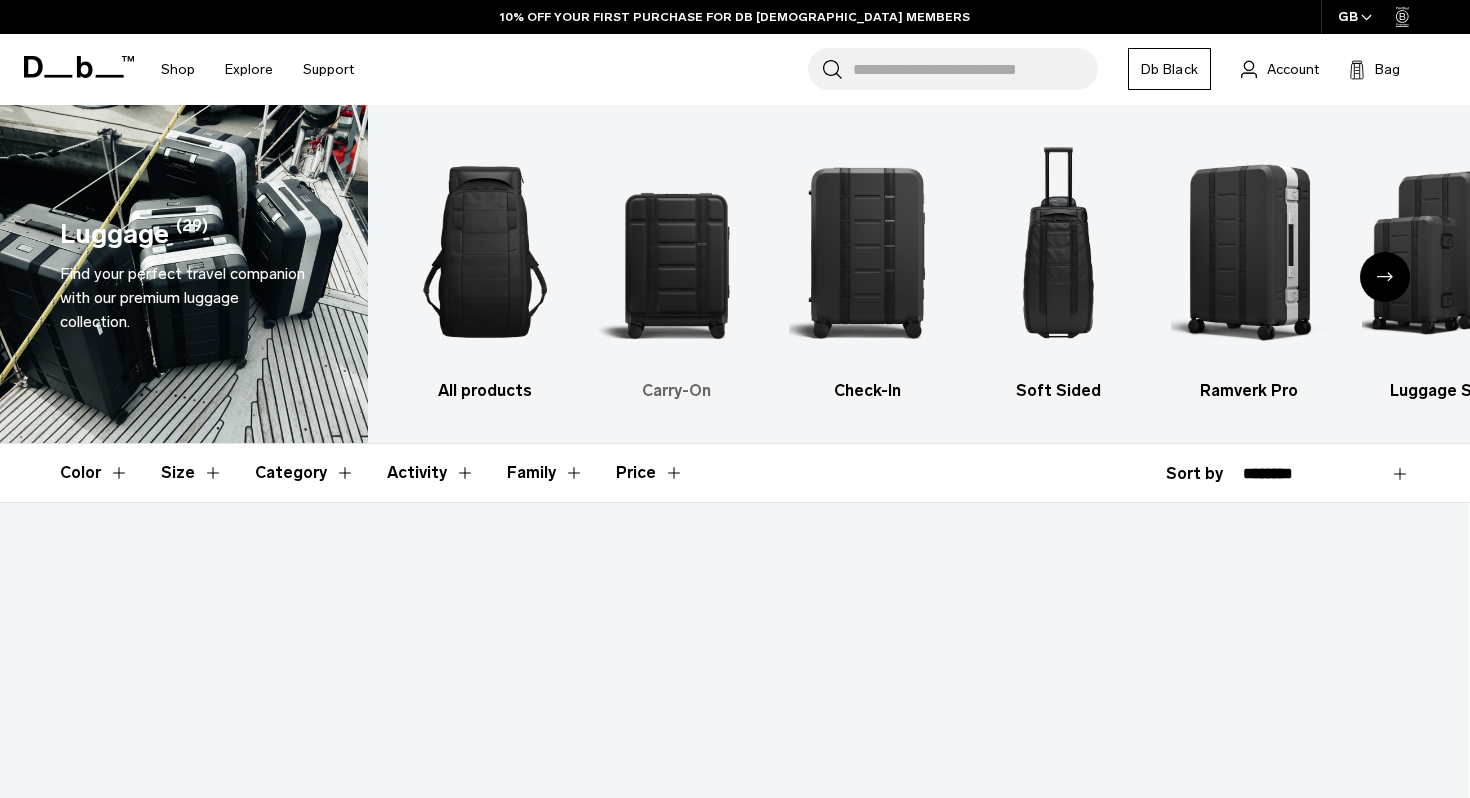 click at bounding box center (676, 252) 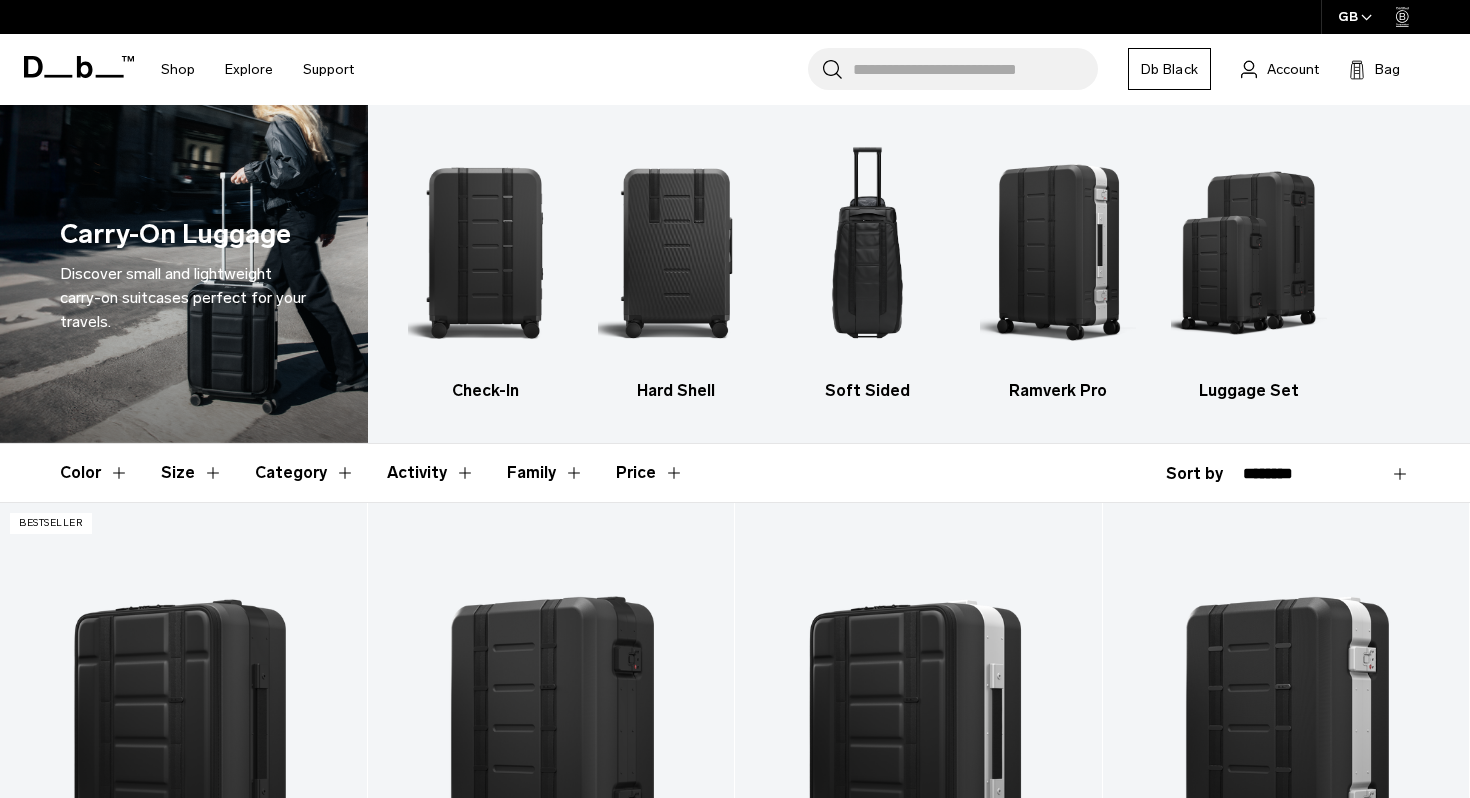 scroll, scrollTop: 0, scrollLeft: 0, axis: both 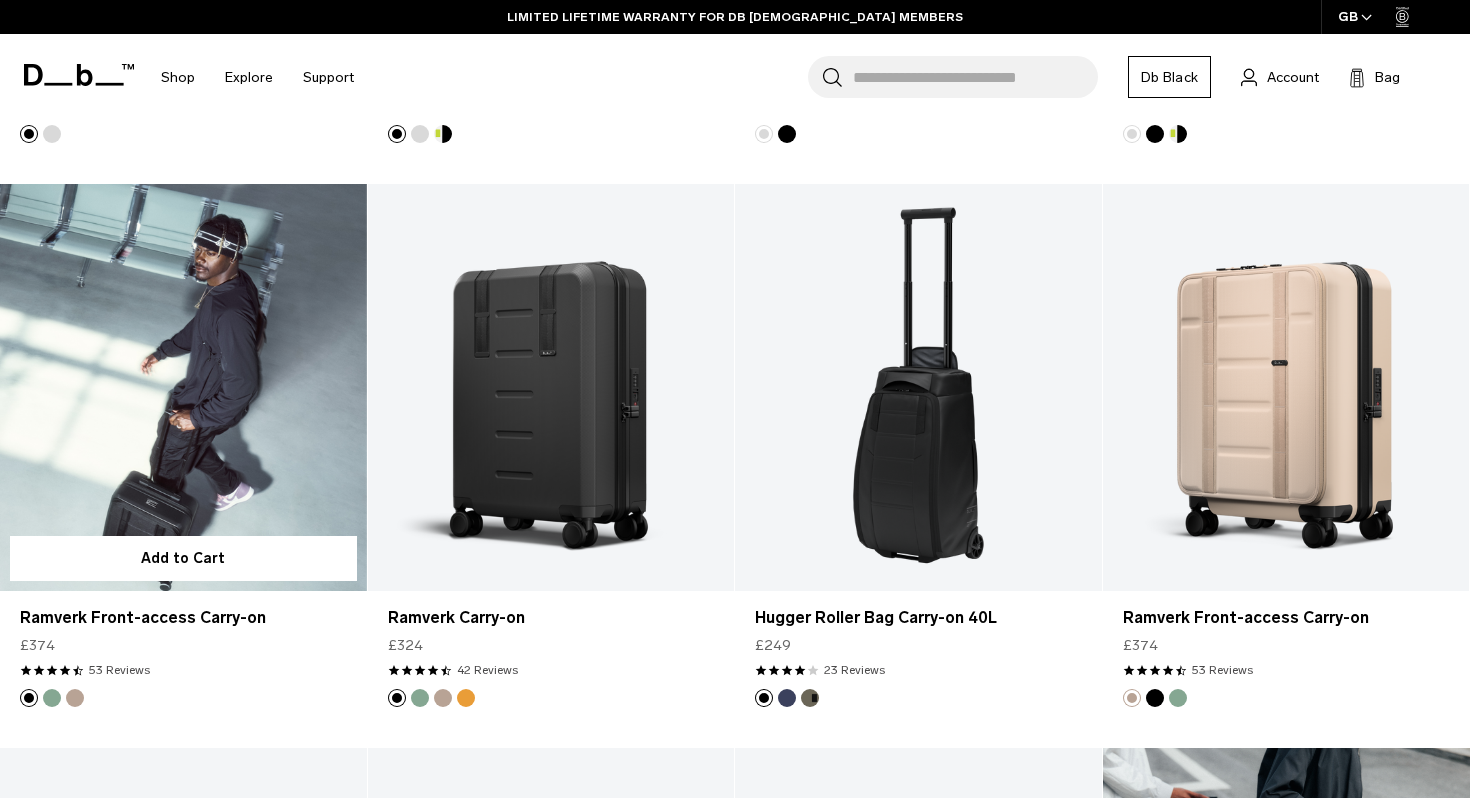 click at bounding box center (183, 387) 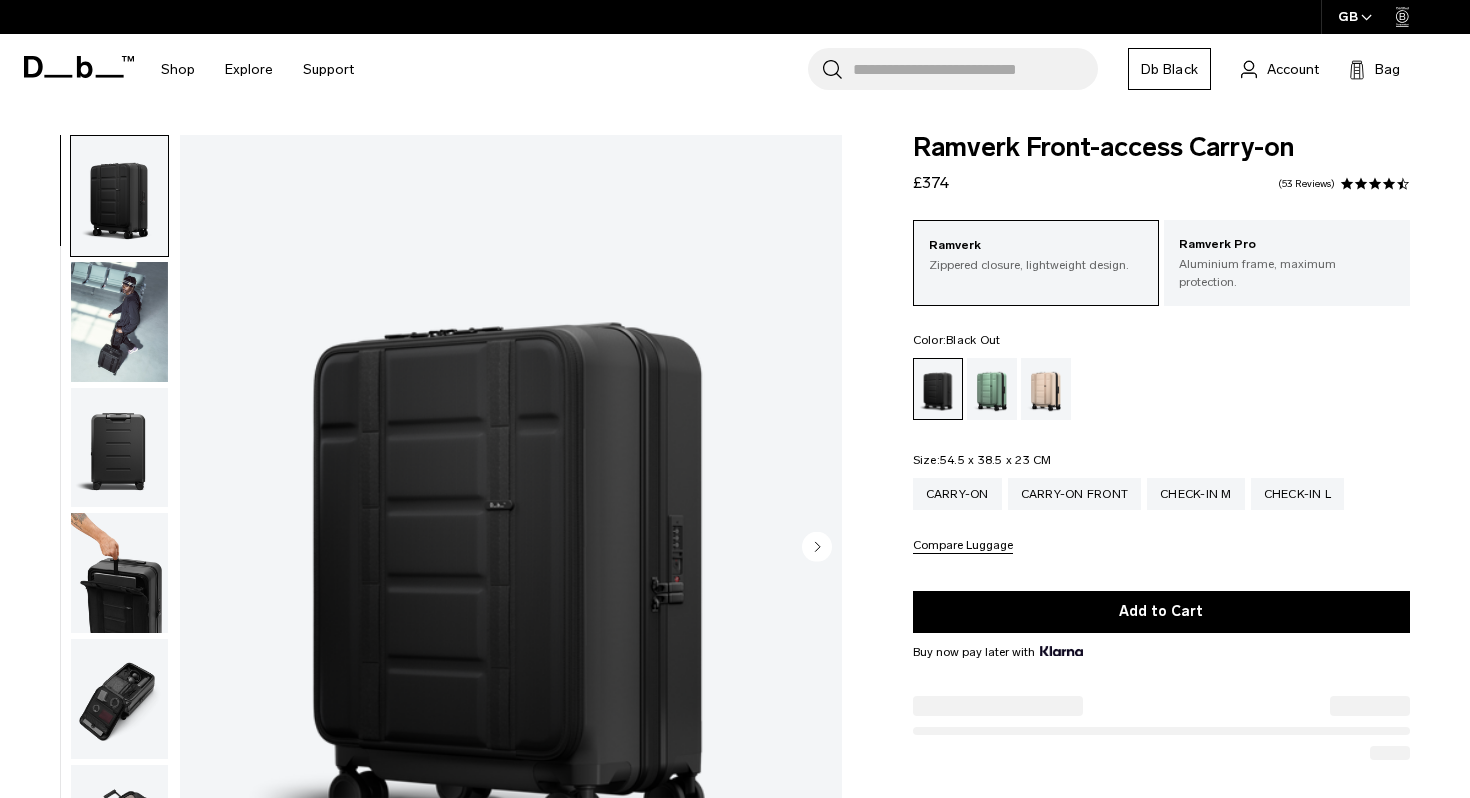 scroll, scrollTop: 0, scrollLeft: 0, axis: both 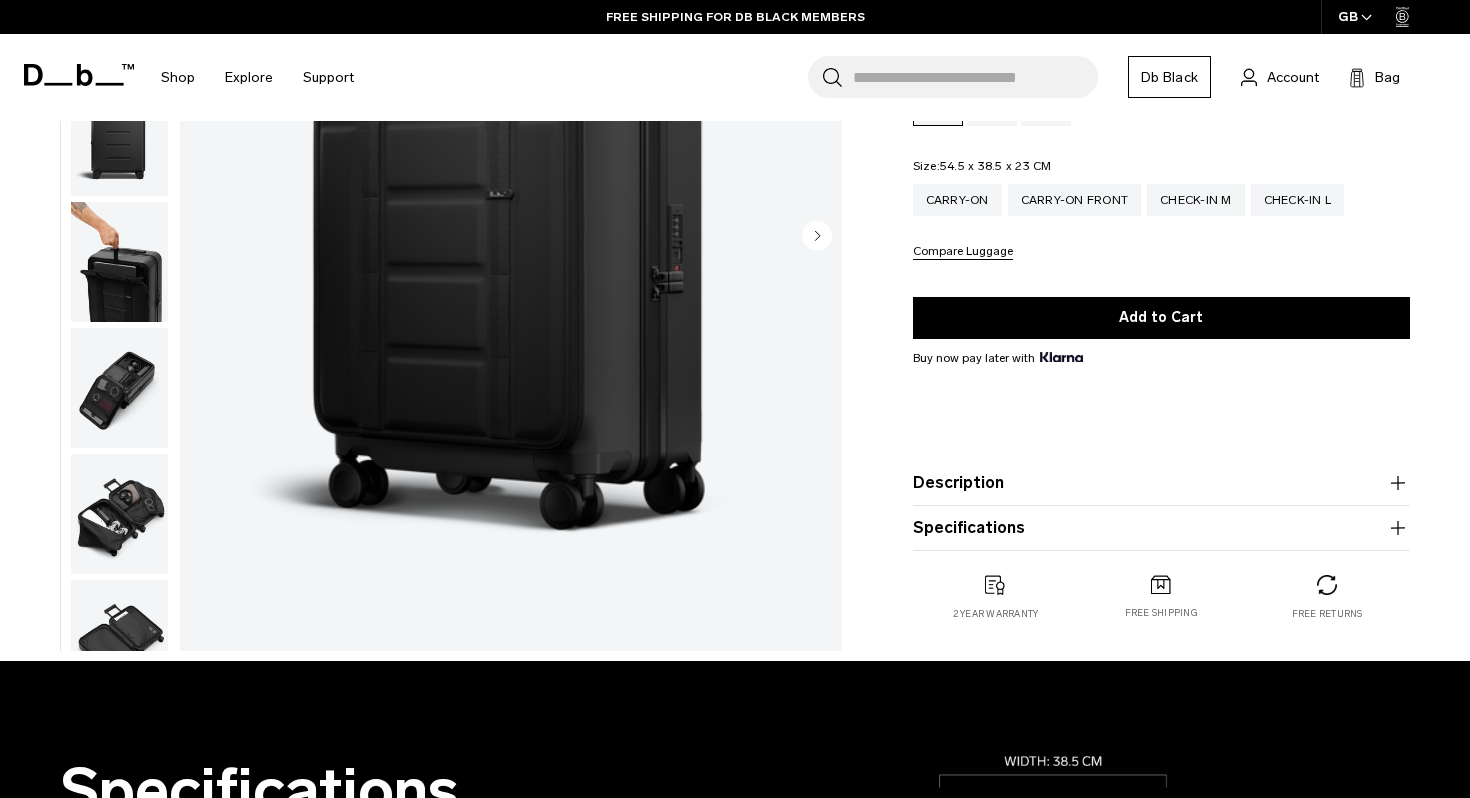click on "Specifications" at bounding box center (1161, 528) 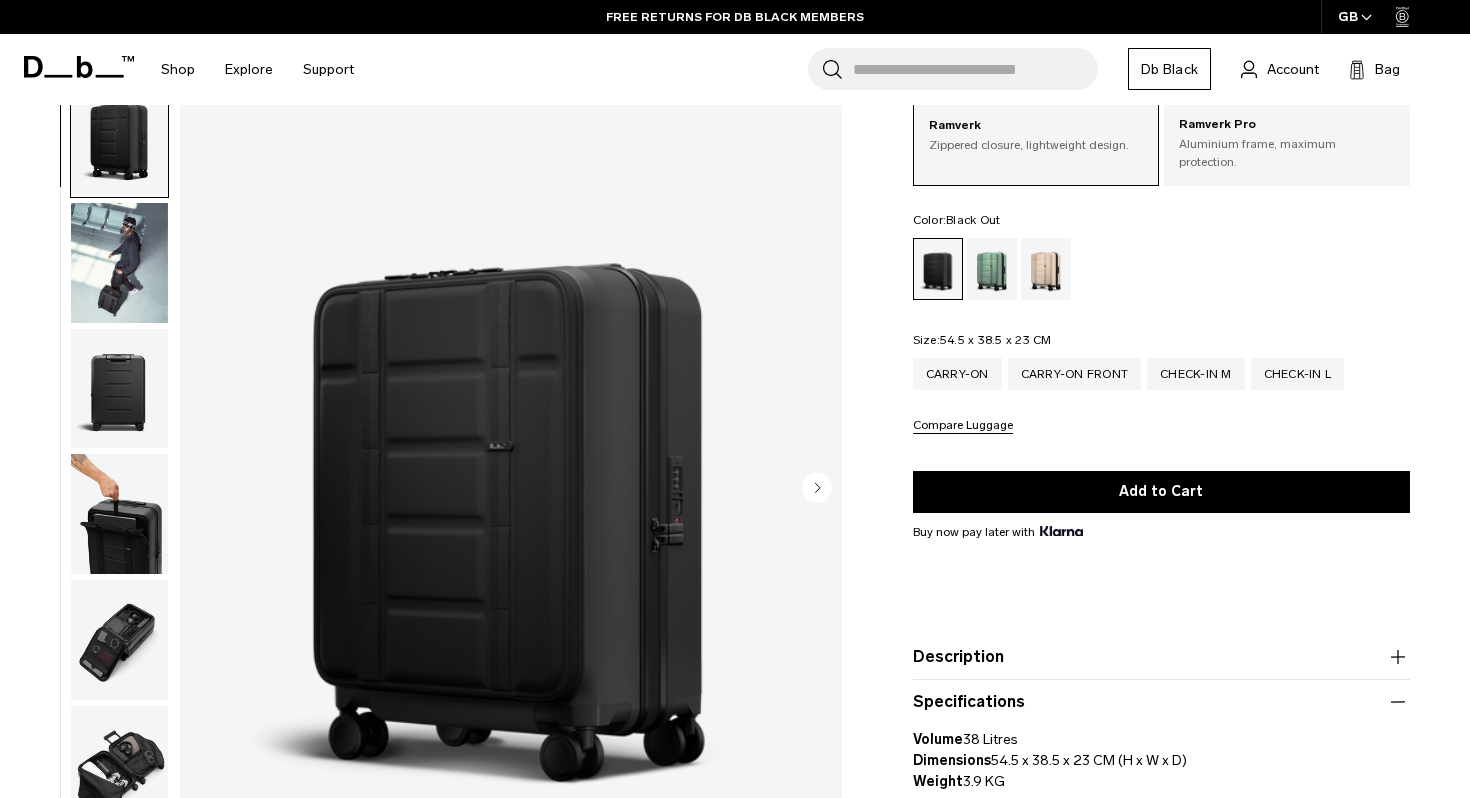 scroll, scrollTop: 118, scrollLeft: 0, axis: vertical 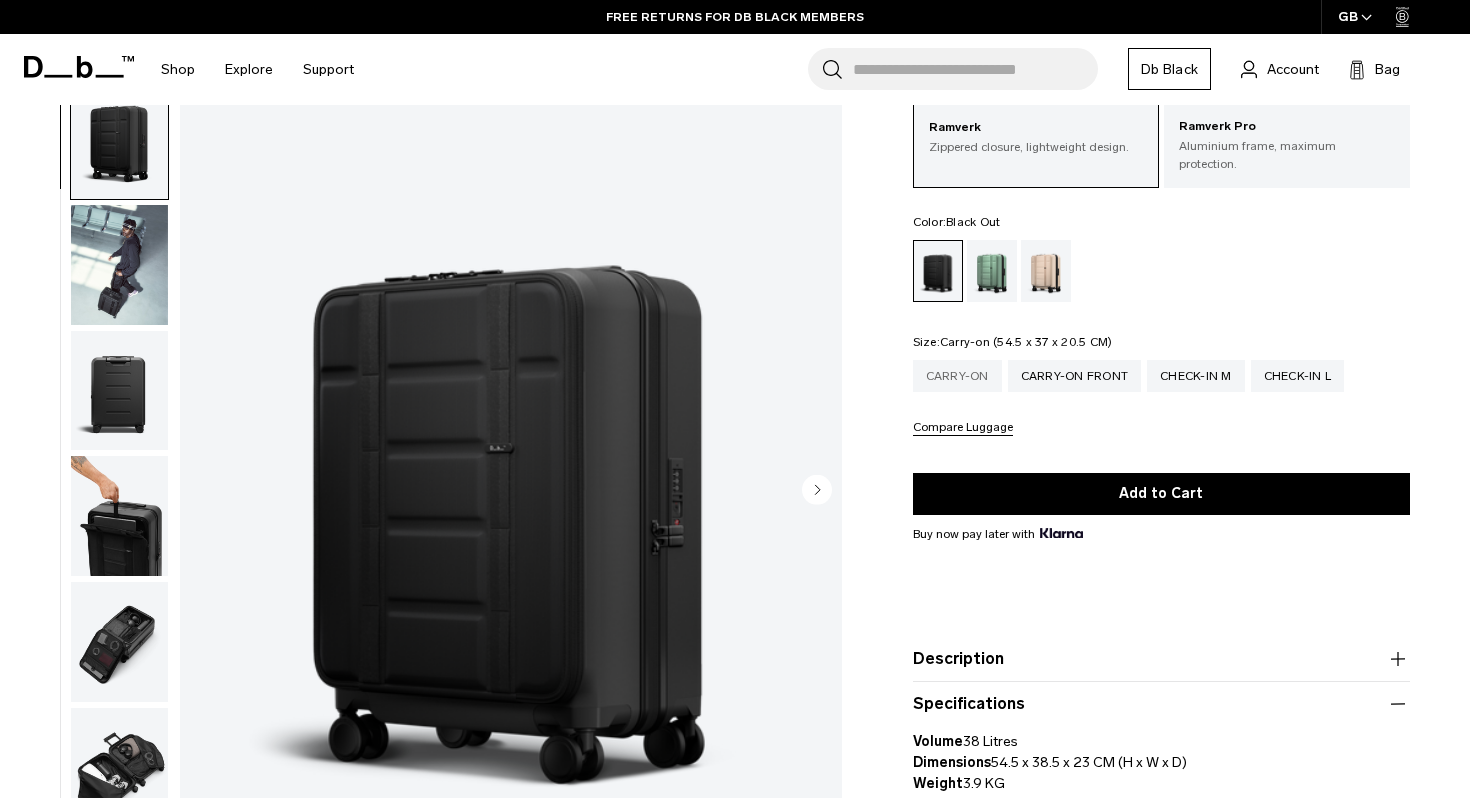 click on "Carry-on" at bounding box center (957, 376) 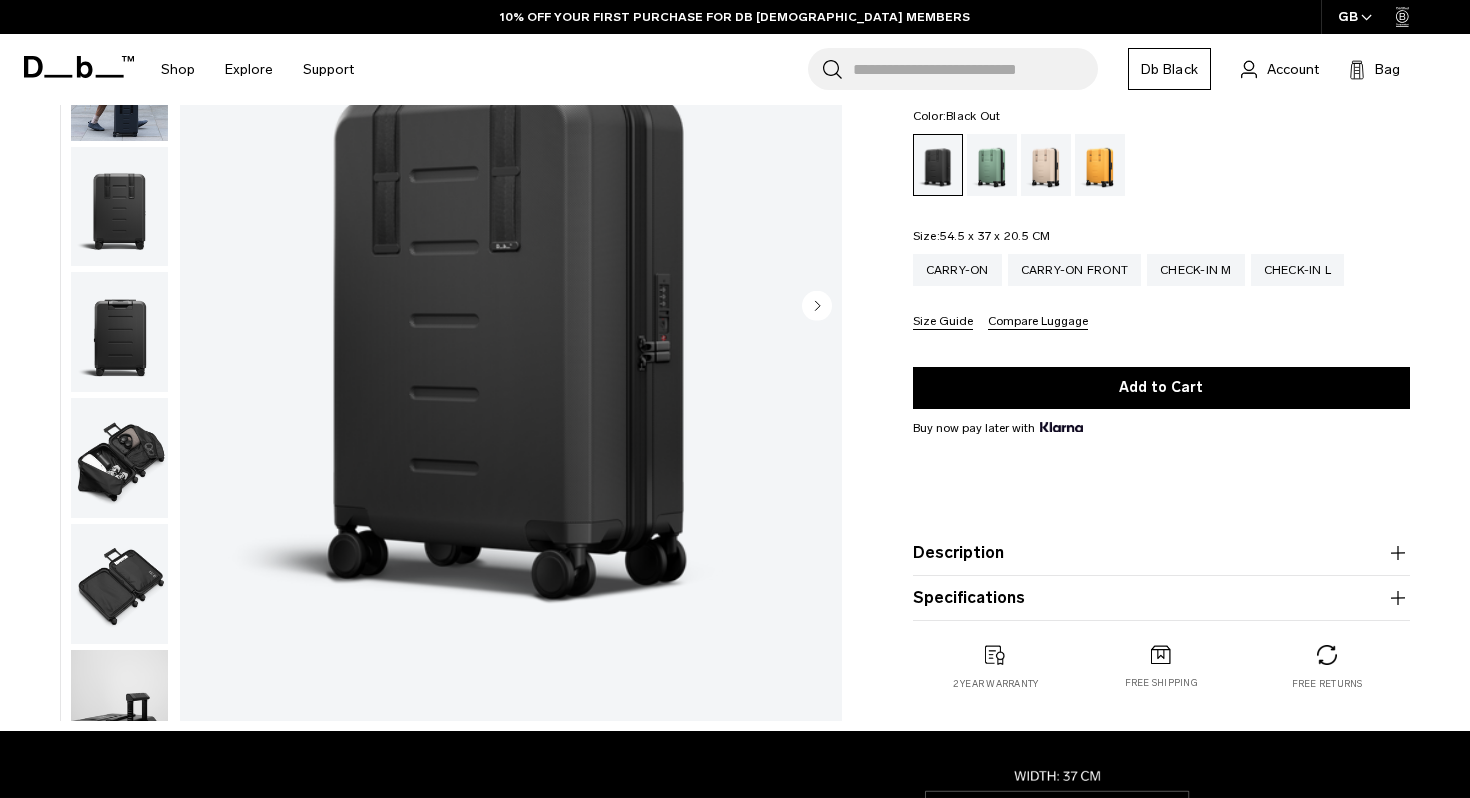 scroll, scrollTop: 294, scrollLeft: 0, axis: vertical 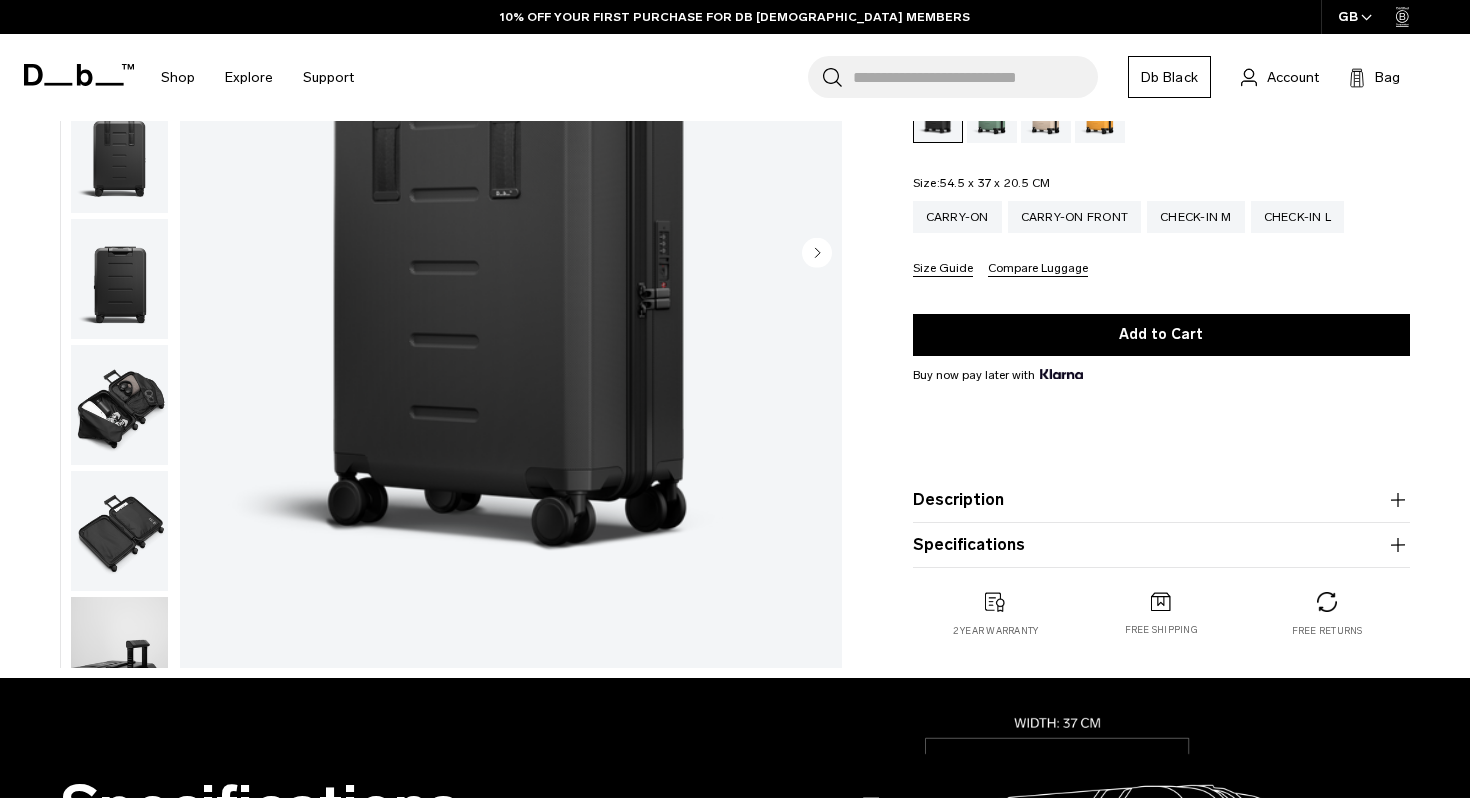click on "Specifications" at bounding box center [1161, 545] 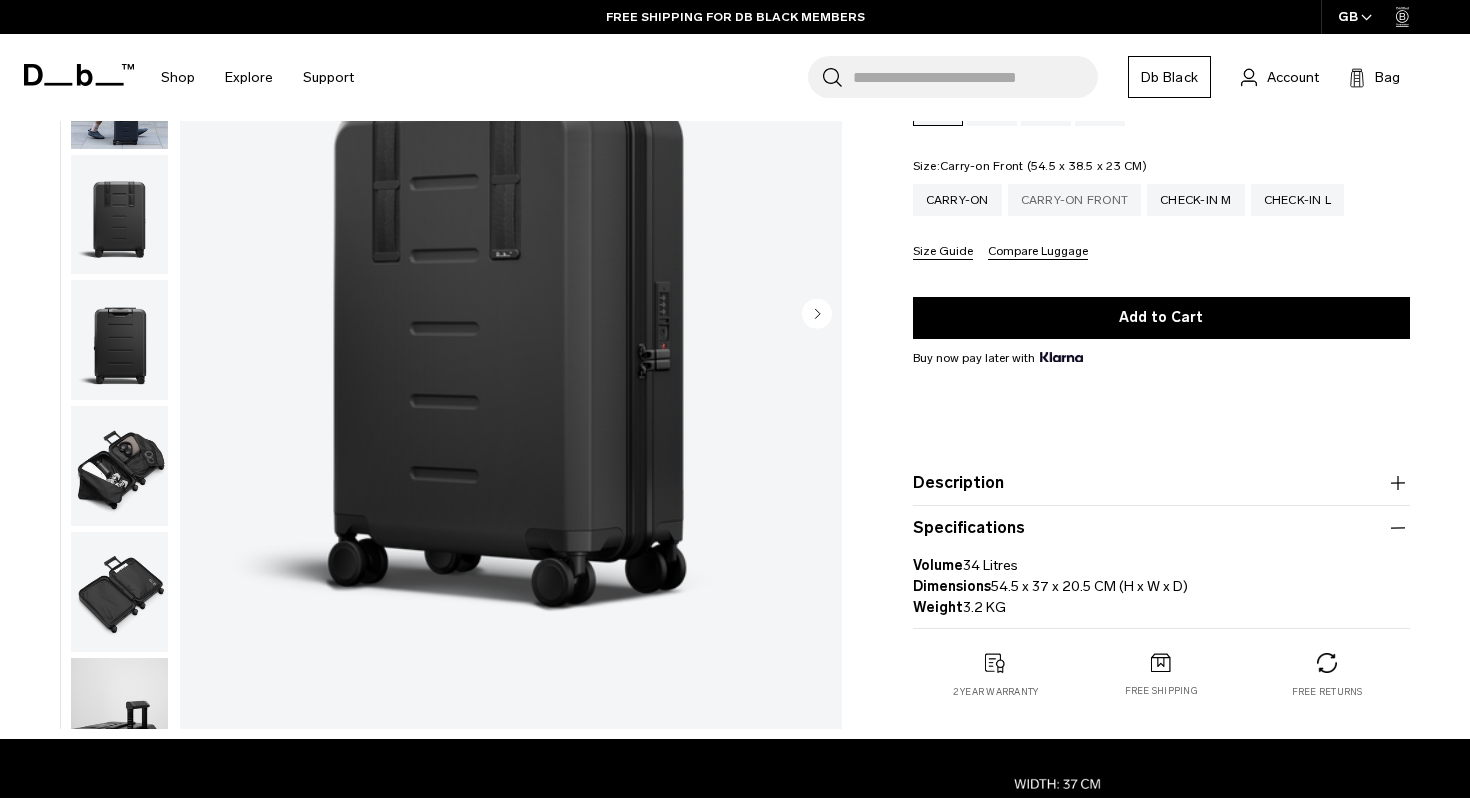 click on "Carry-on Front" at bounding box center [1075, 200] 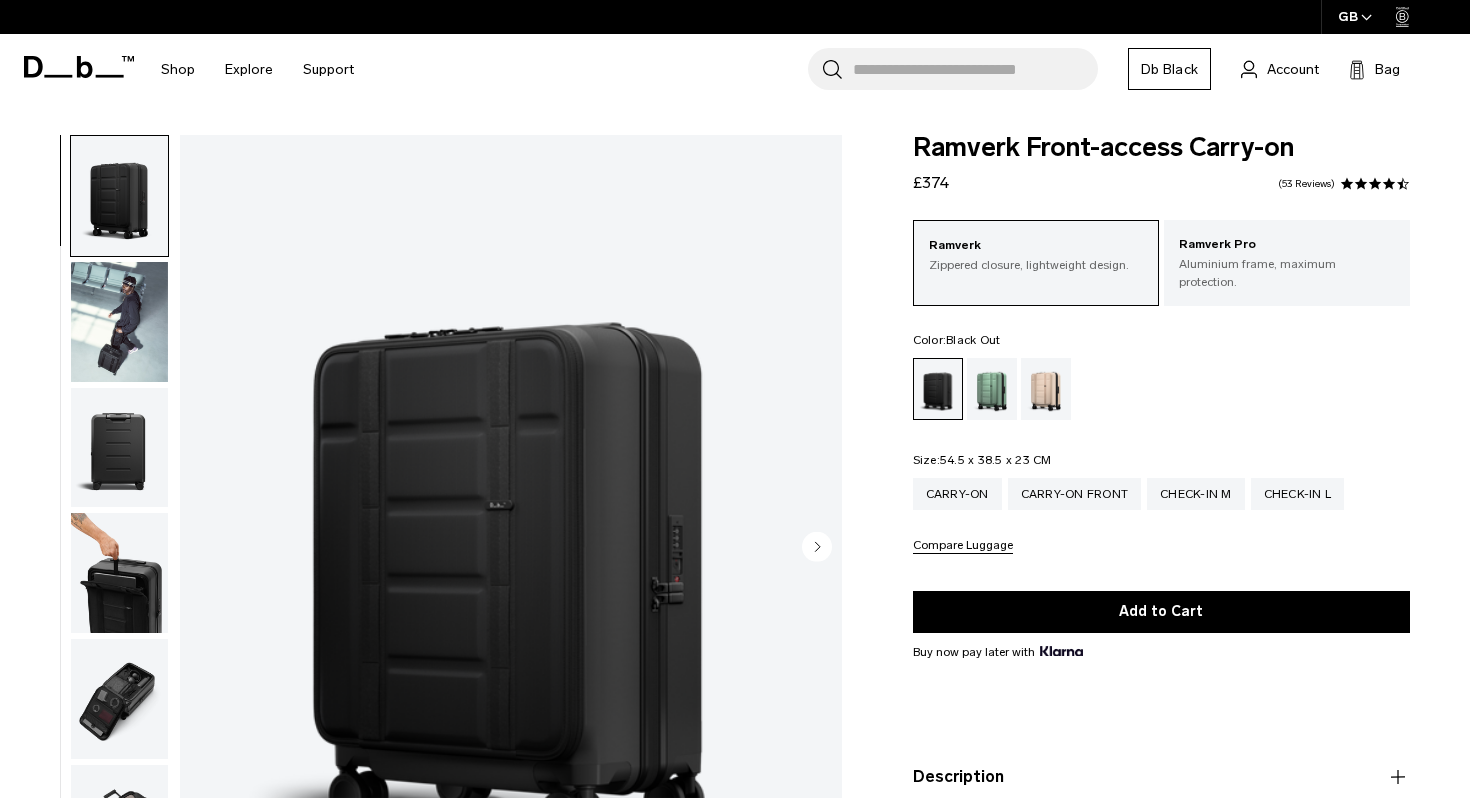 scroll, scrollTop: 0, scrollLeft: 0, axis: both 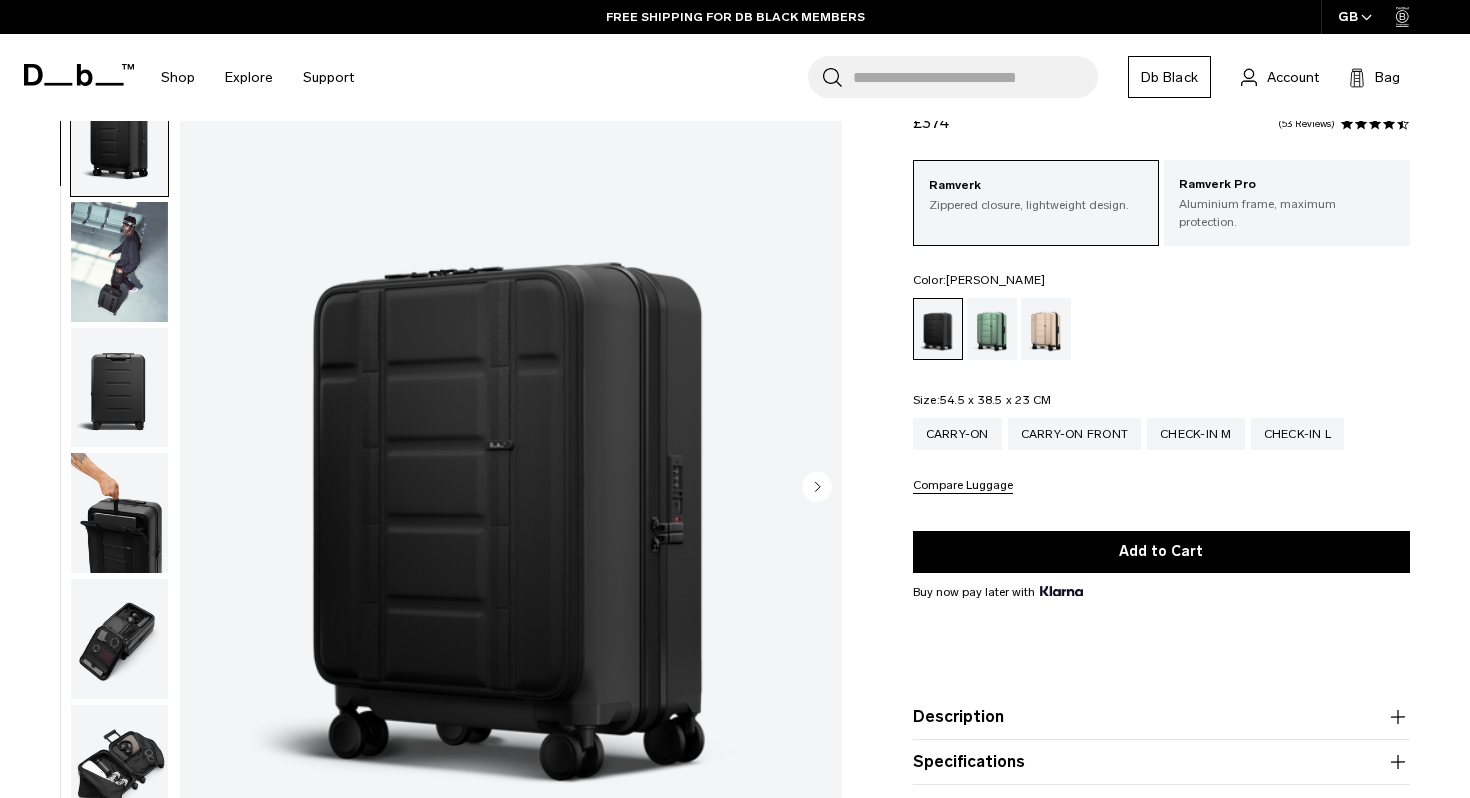 click at bounding box center (992, 329) 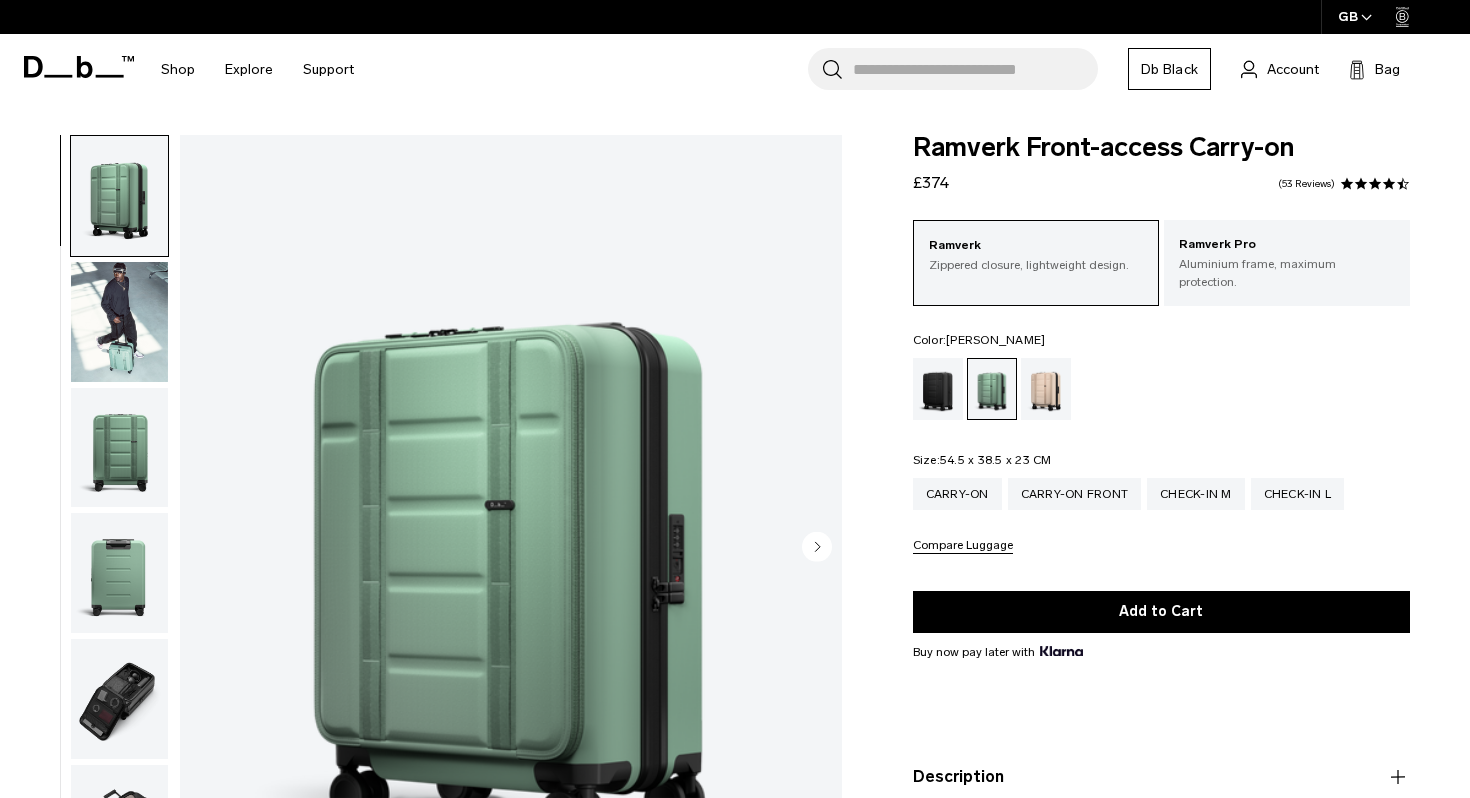scroll, scrollTop: 0, scrollLeft: 0, axis: both 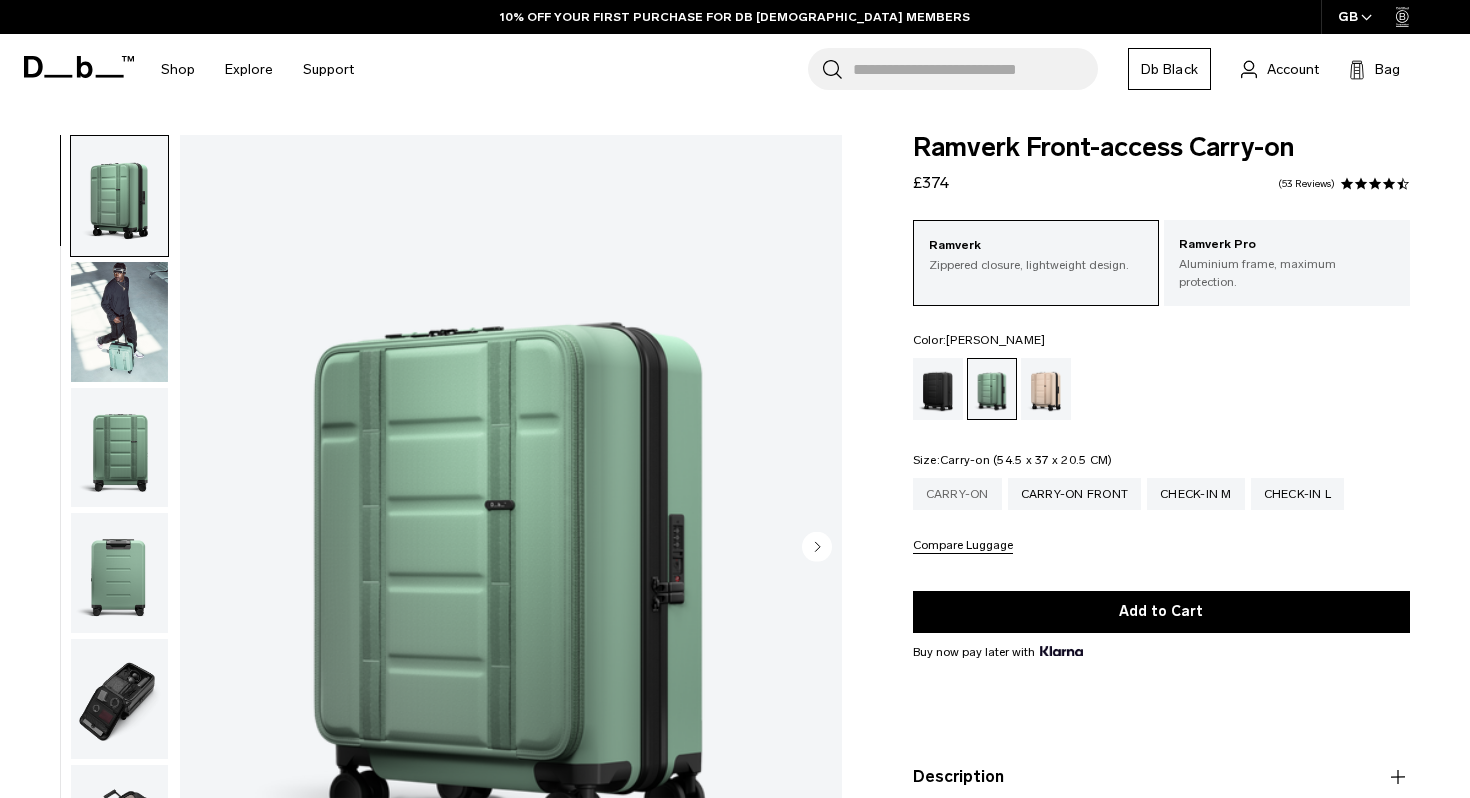 click on "Carry-on" at bounding box center [957, 494] 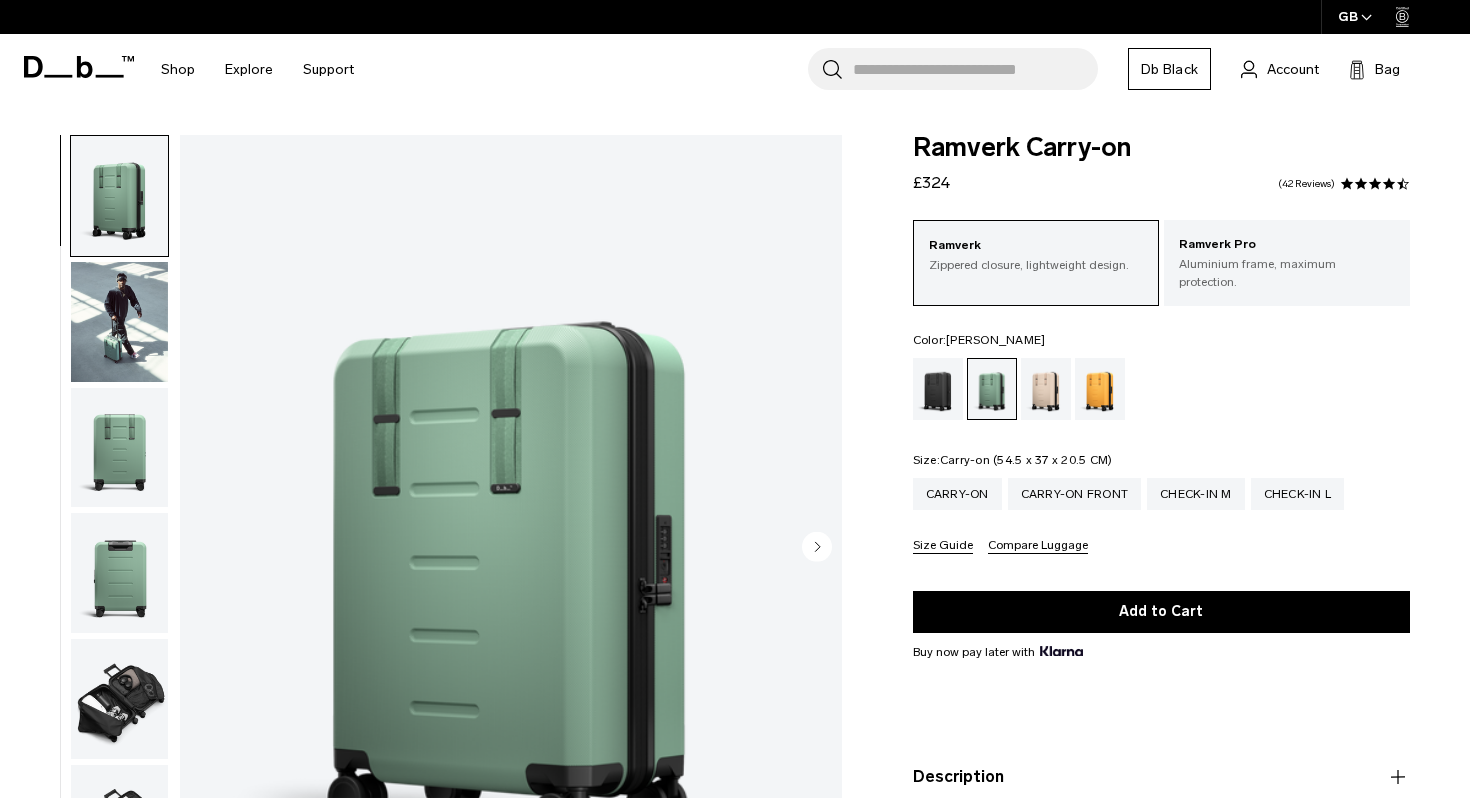 scroll, scrollTop: 0, scrollLeft: 0, axis: both 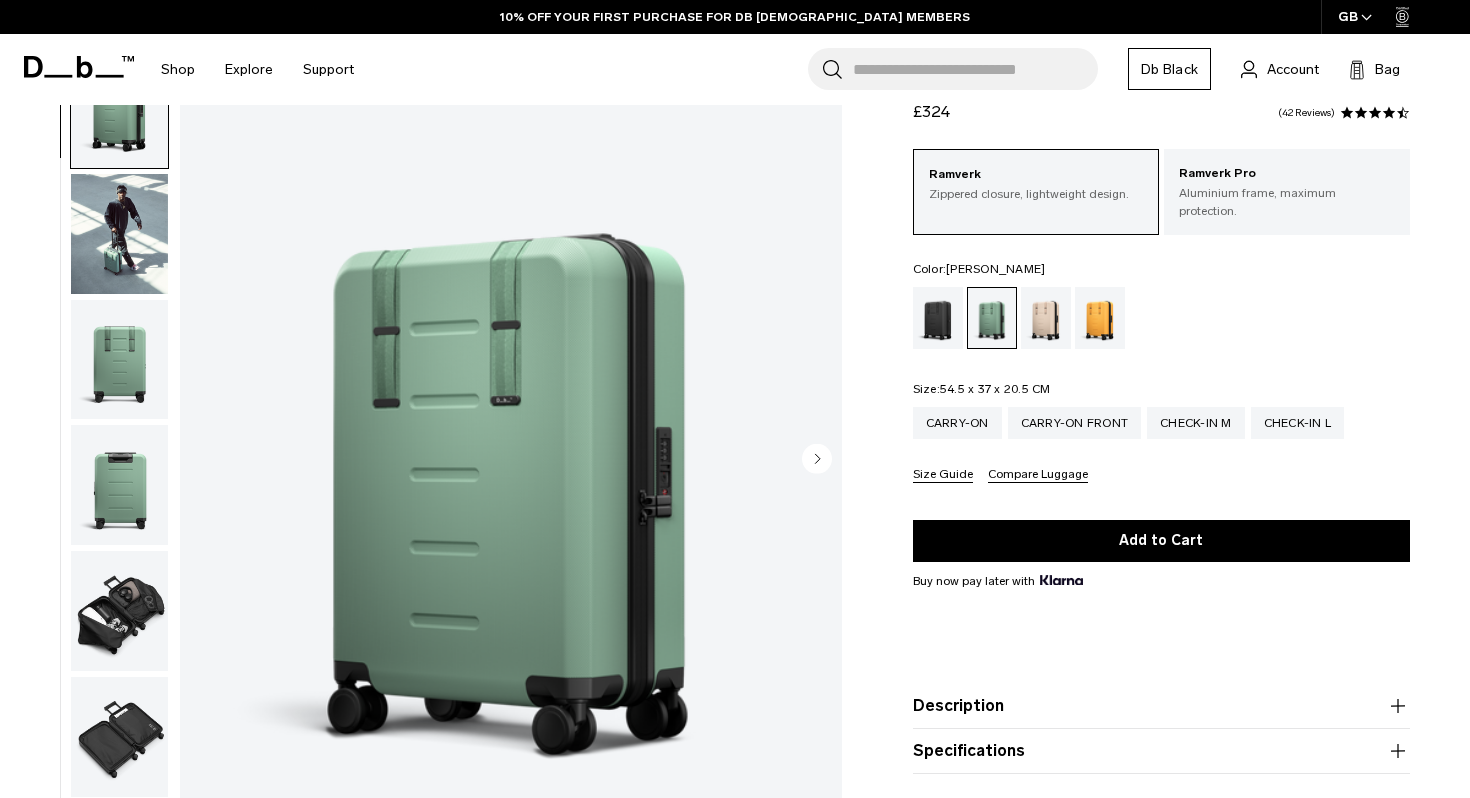 click at bounding box center [119, 611] 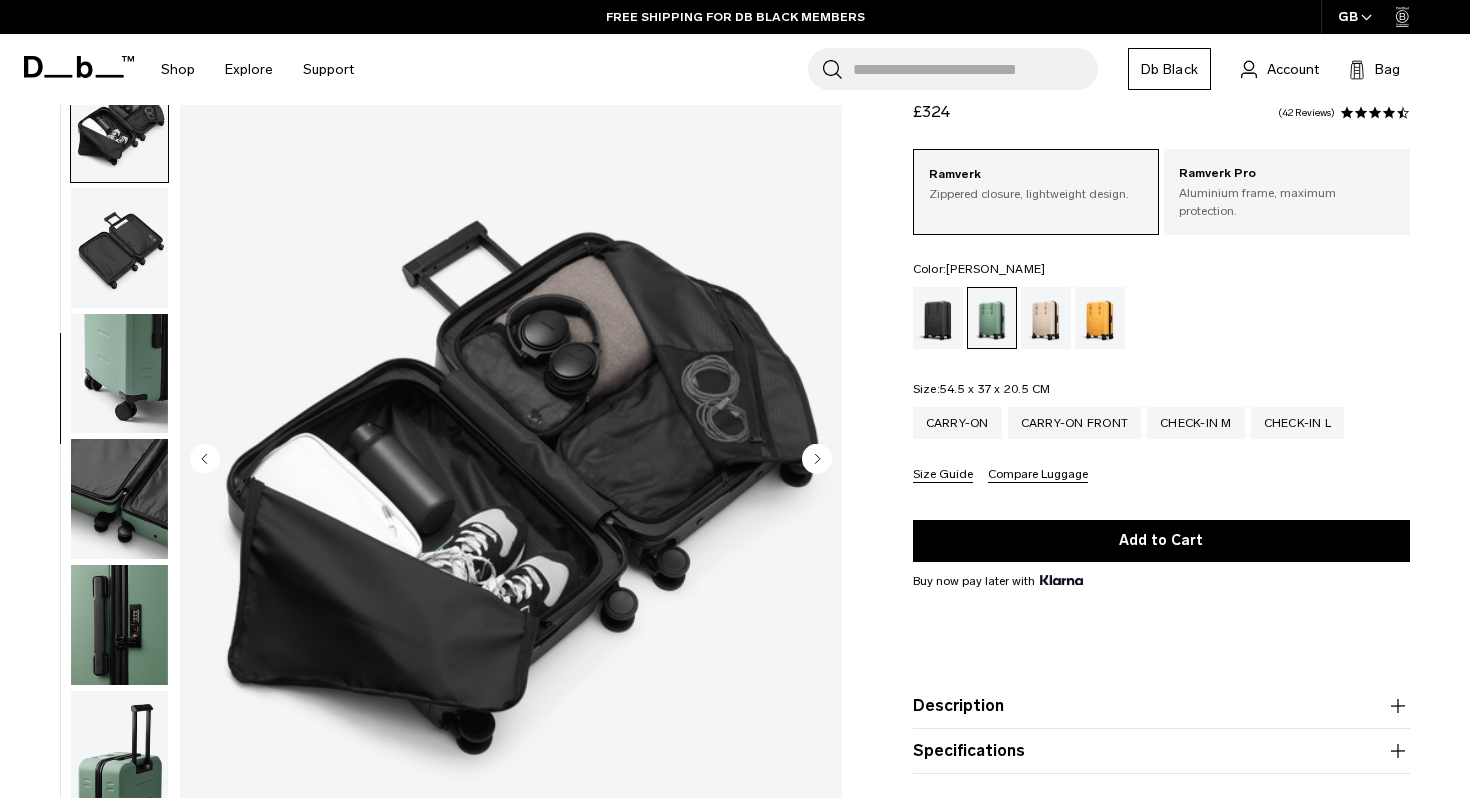 scroll, scrollTop: 503, scrollLeft: 0, axis: vertical 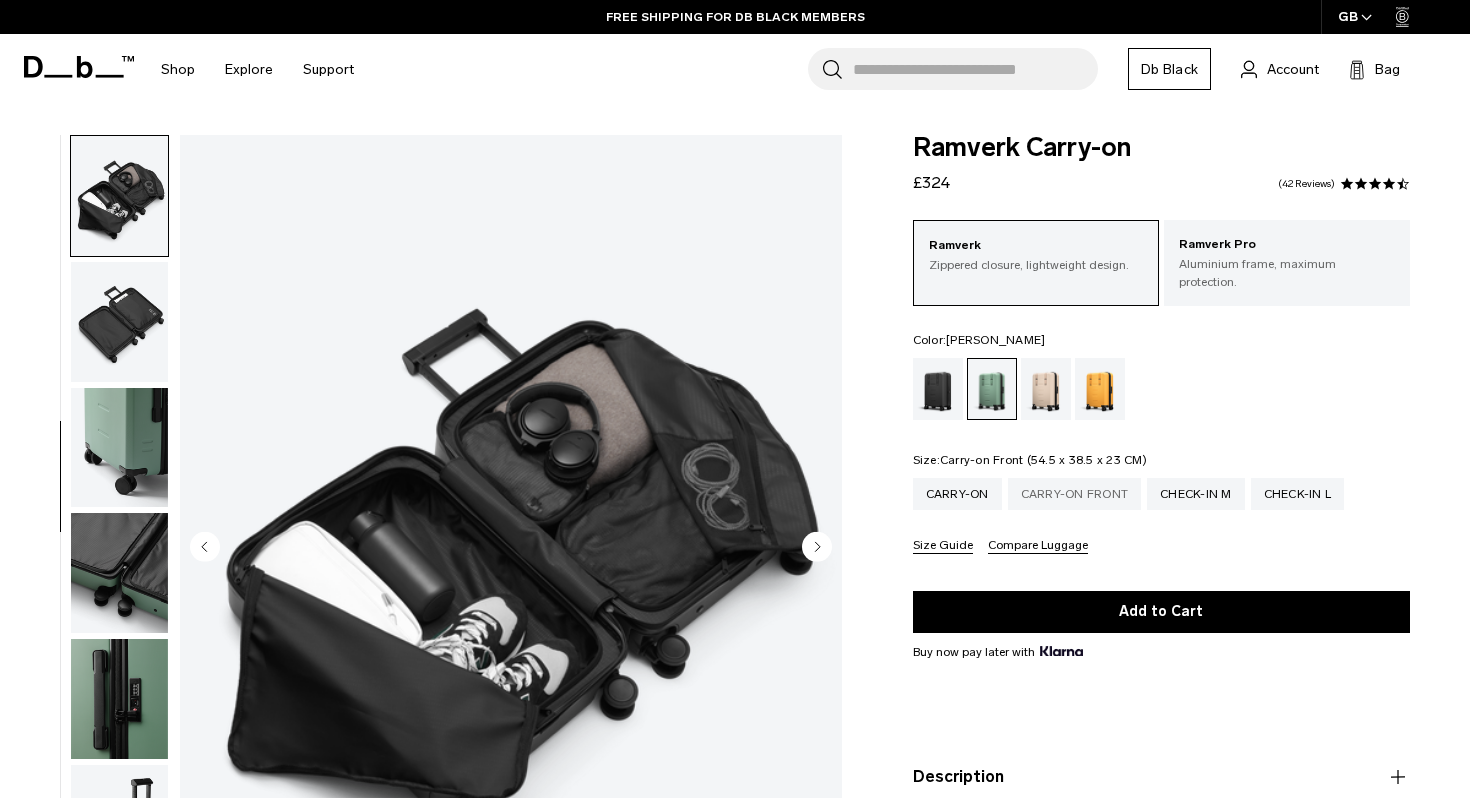 click on "Carry-on Front" at bounding box center [1075, 494] 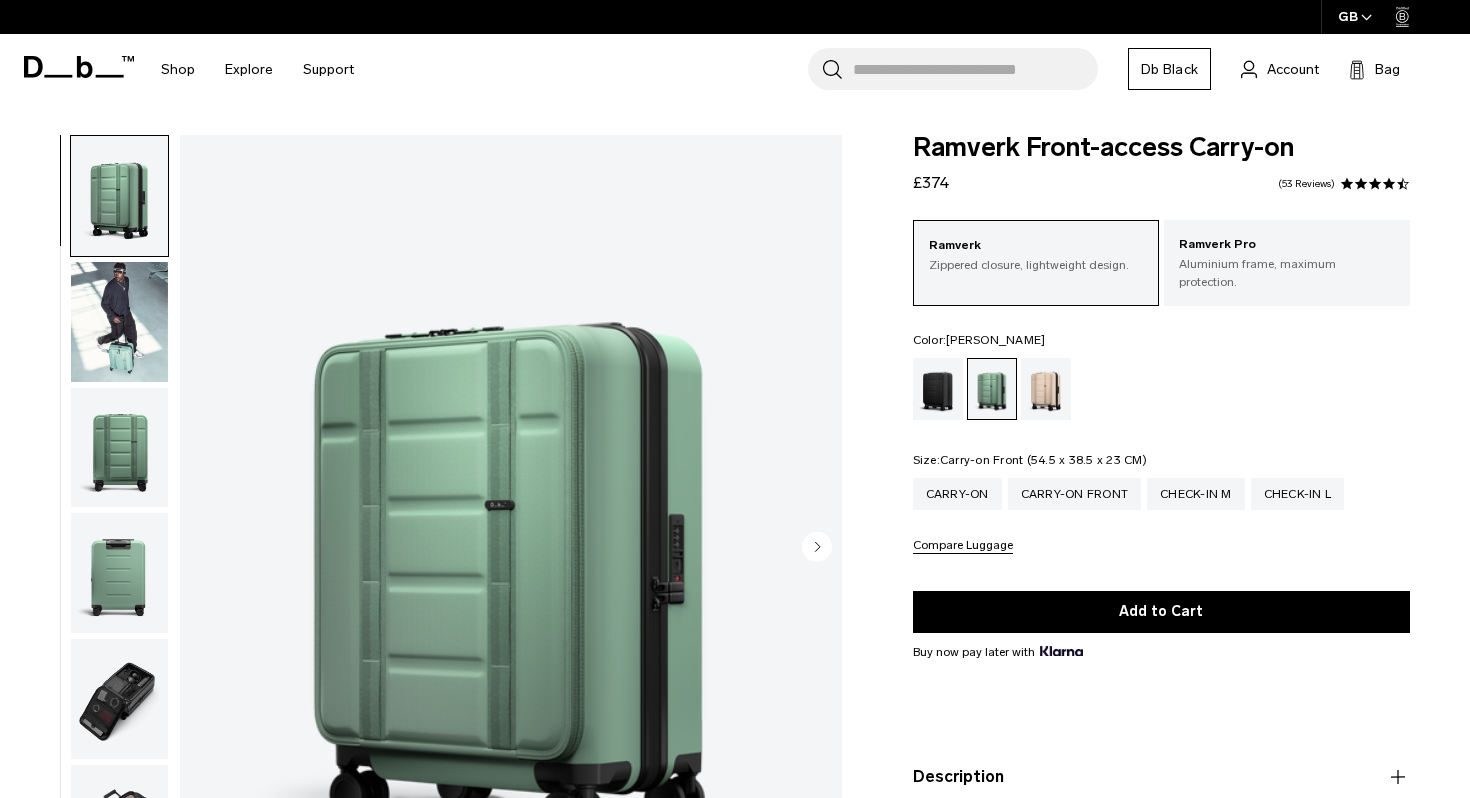 scroll, scrollTop: 0, scrollLeft: 0, axis: both 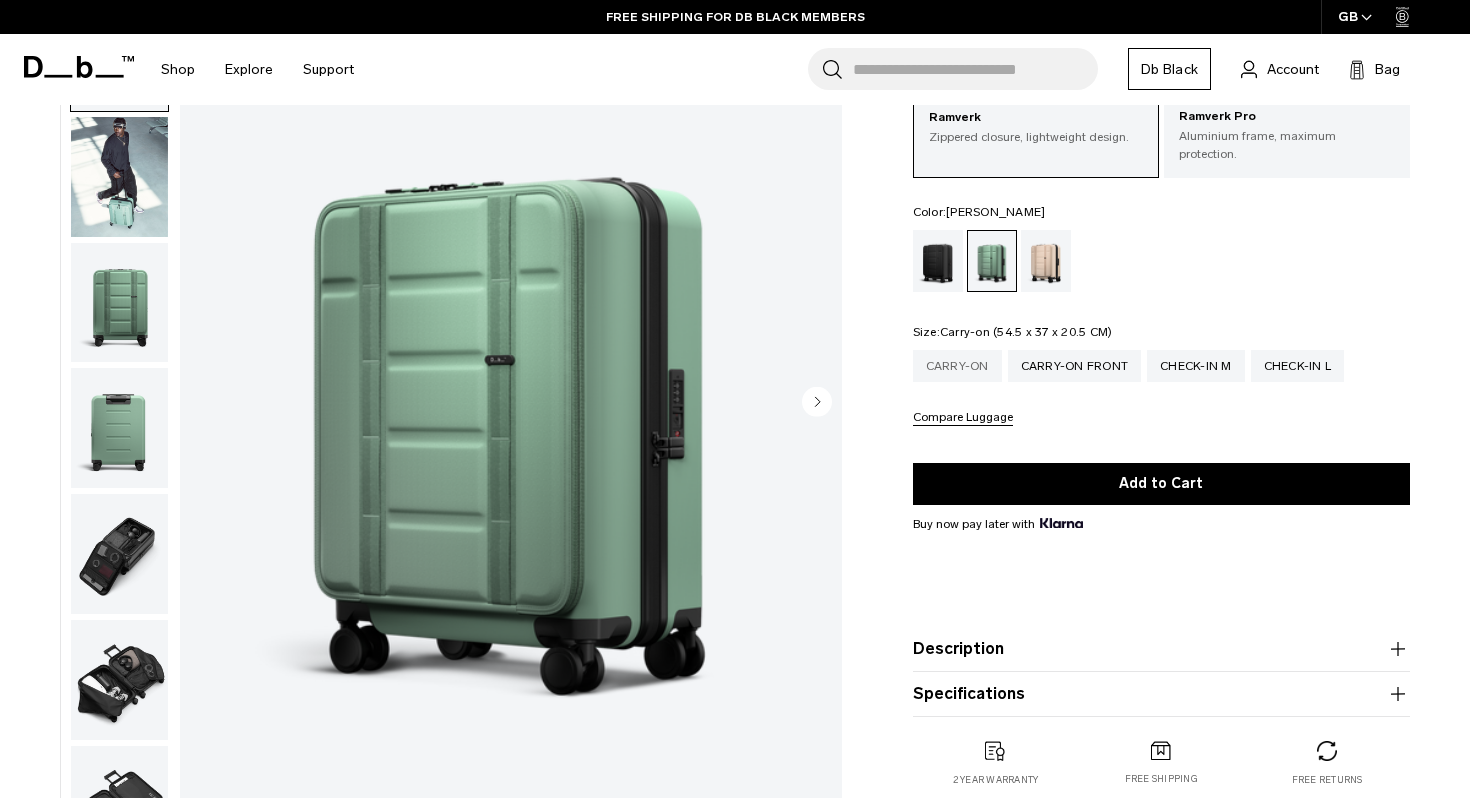 click on "Carry-on" at bounding box center [957, 366] 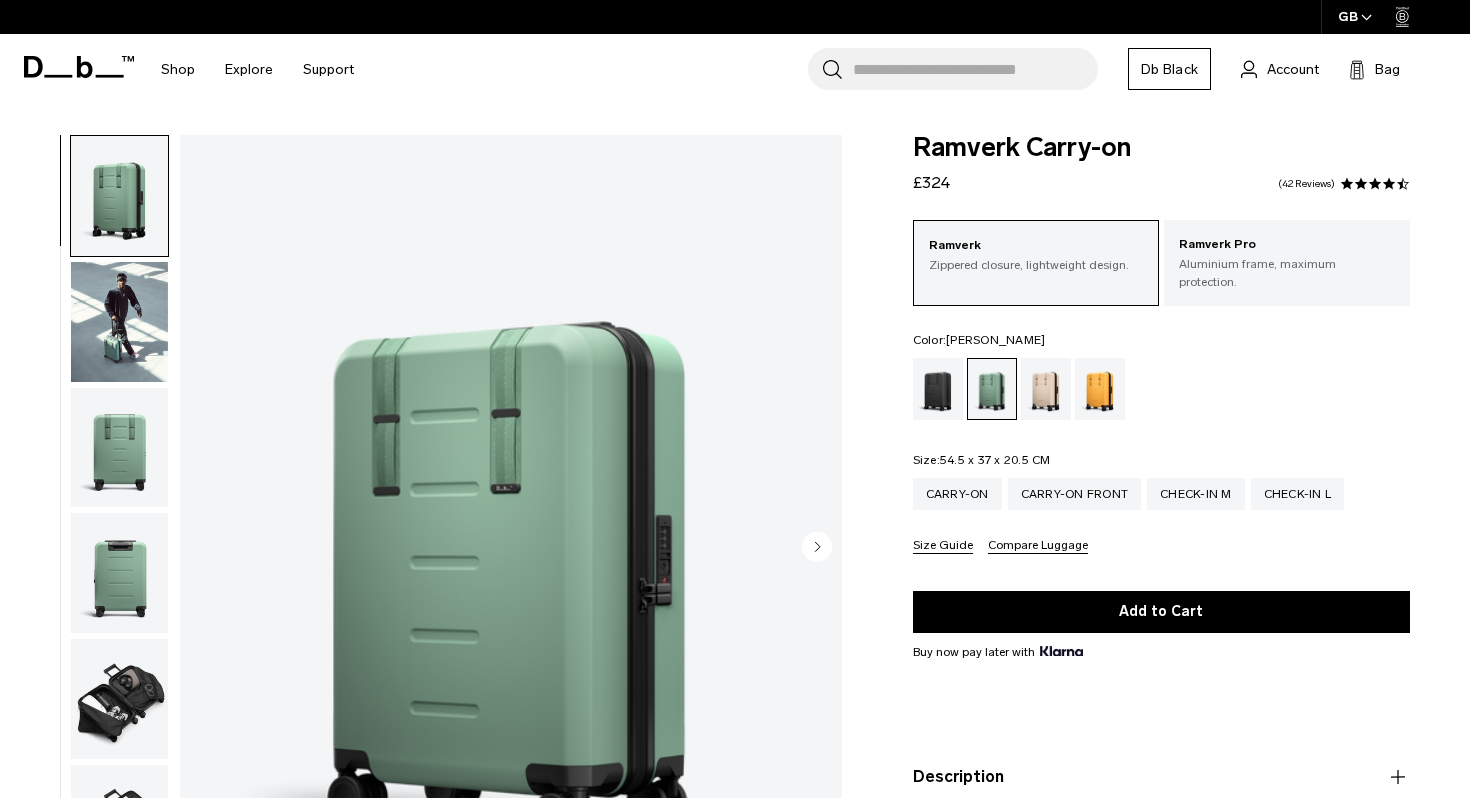scroll, scrollTop: 0, scrollLeft: 0, axis: both 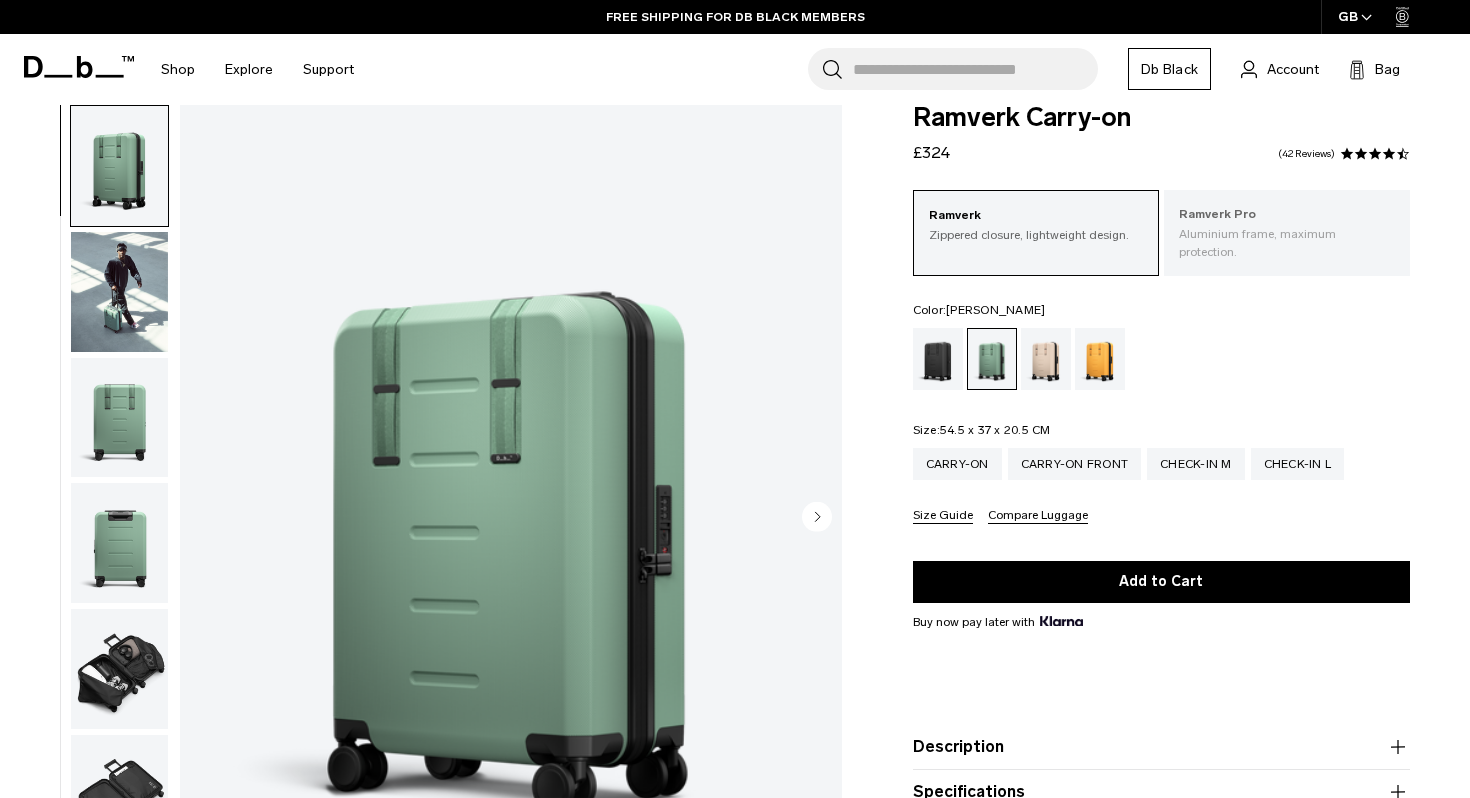 click on "Aluminium frame, maximum protection." at bounding box center [1287, 243] 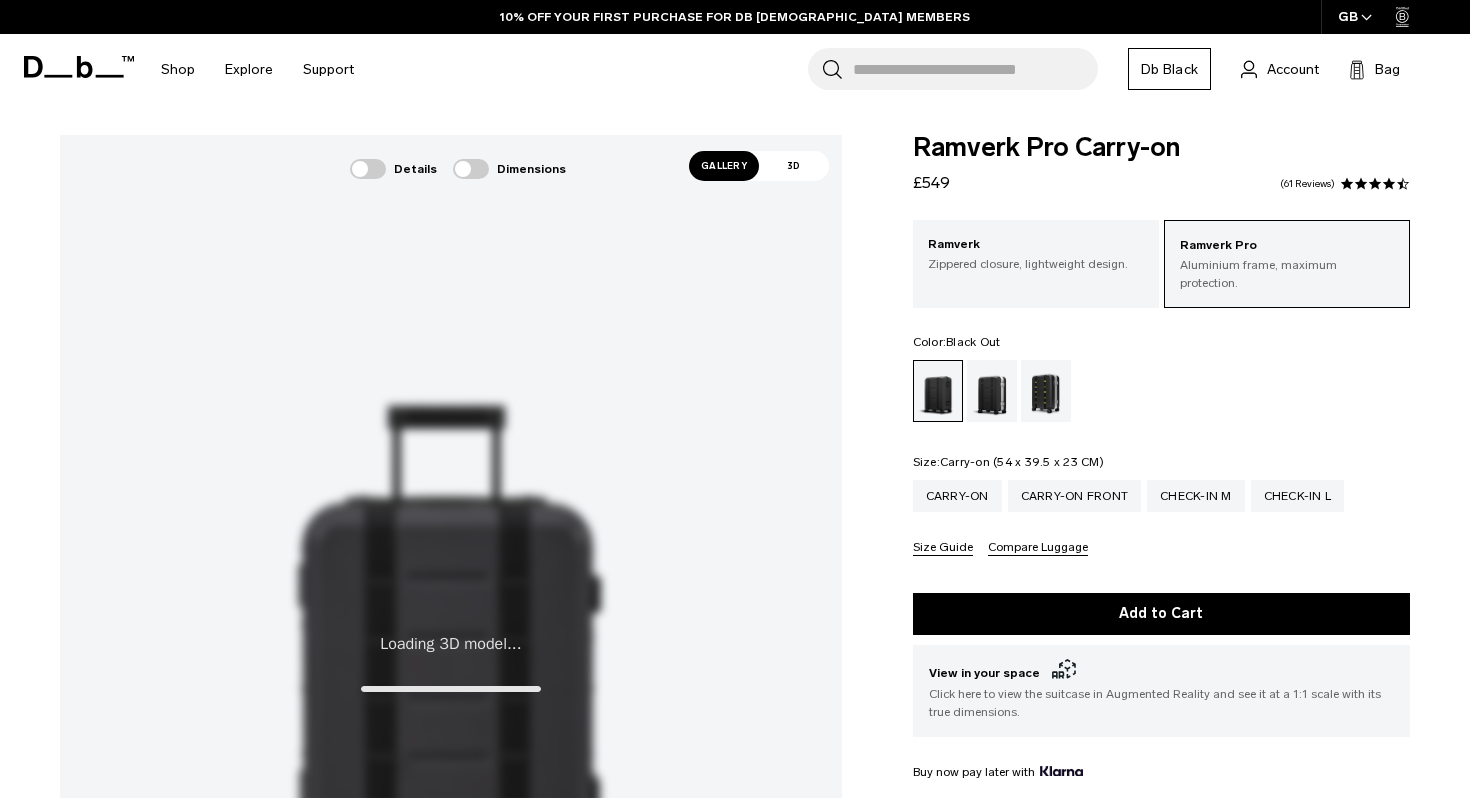 scroll, scrollTop: 34, scrollLeft: 0, axis: vertical 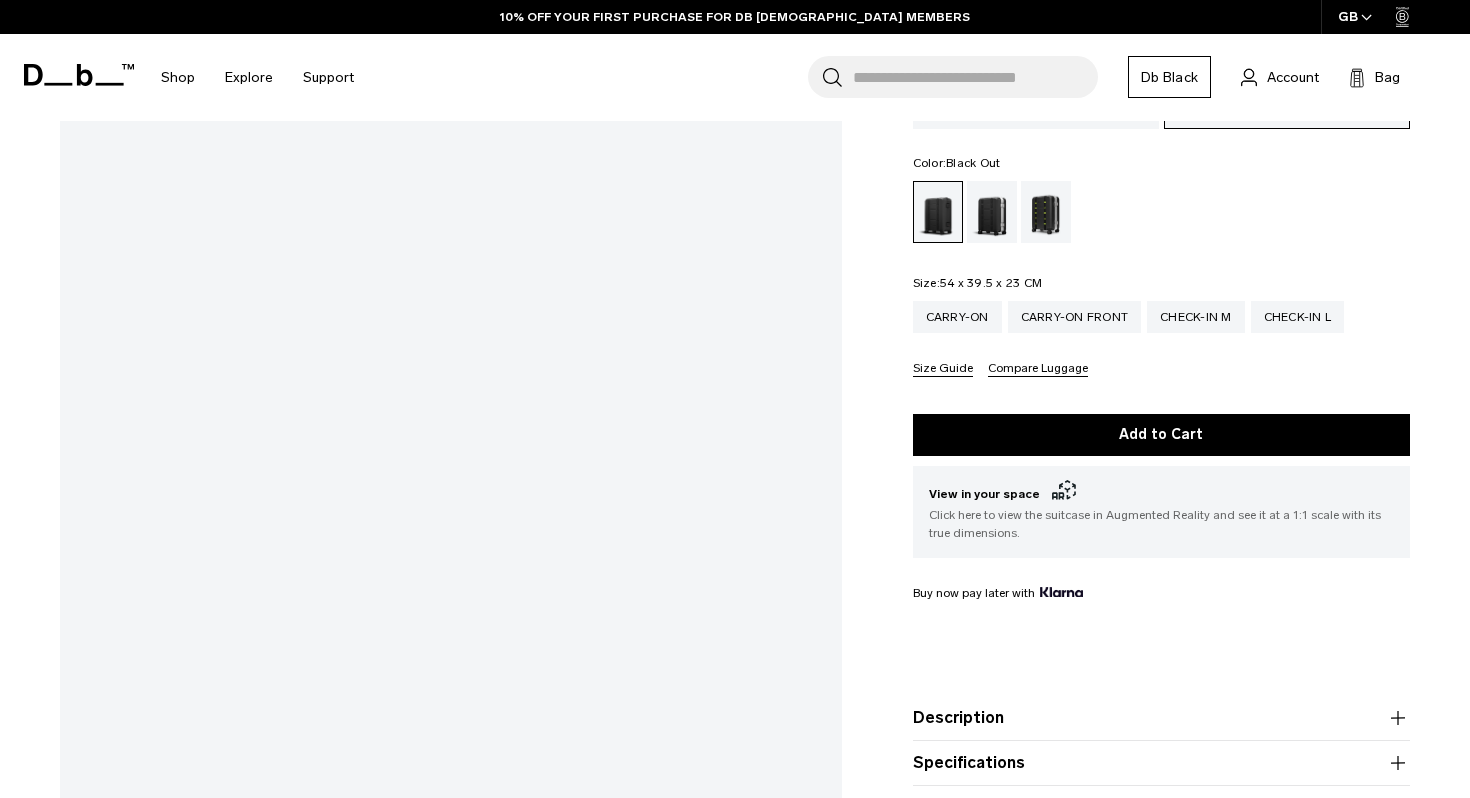 click on "Specifications
Volume  36 Litres
Dimensions   54 x 39.5 x 23 CM (H x W x D)
Weight  4.5 KG" at bounding box center (1161, 763) 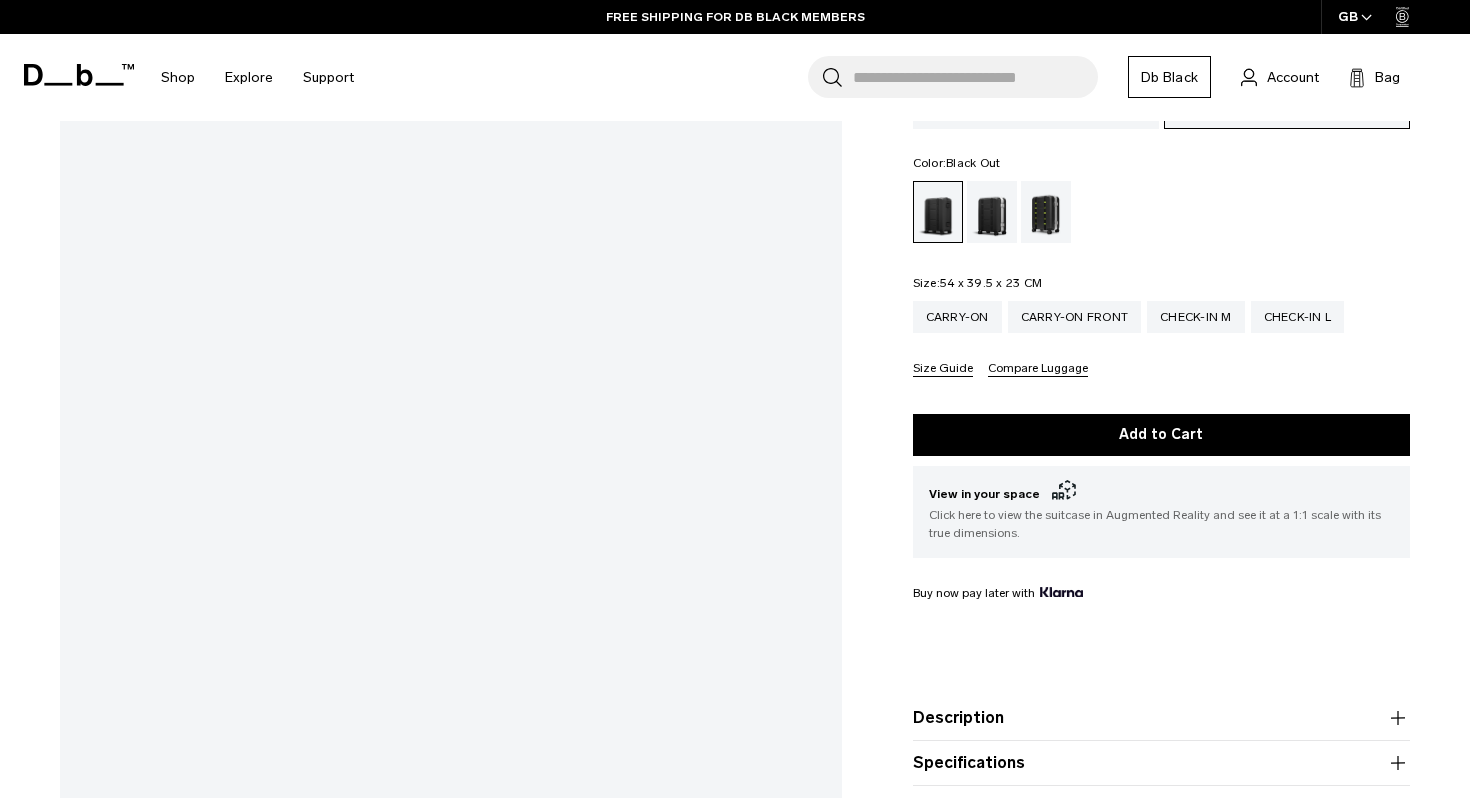click on "Specifications" at bounding box center [1161, 763] 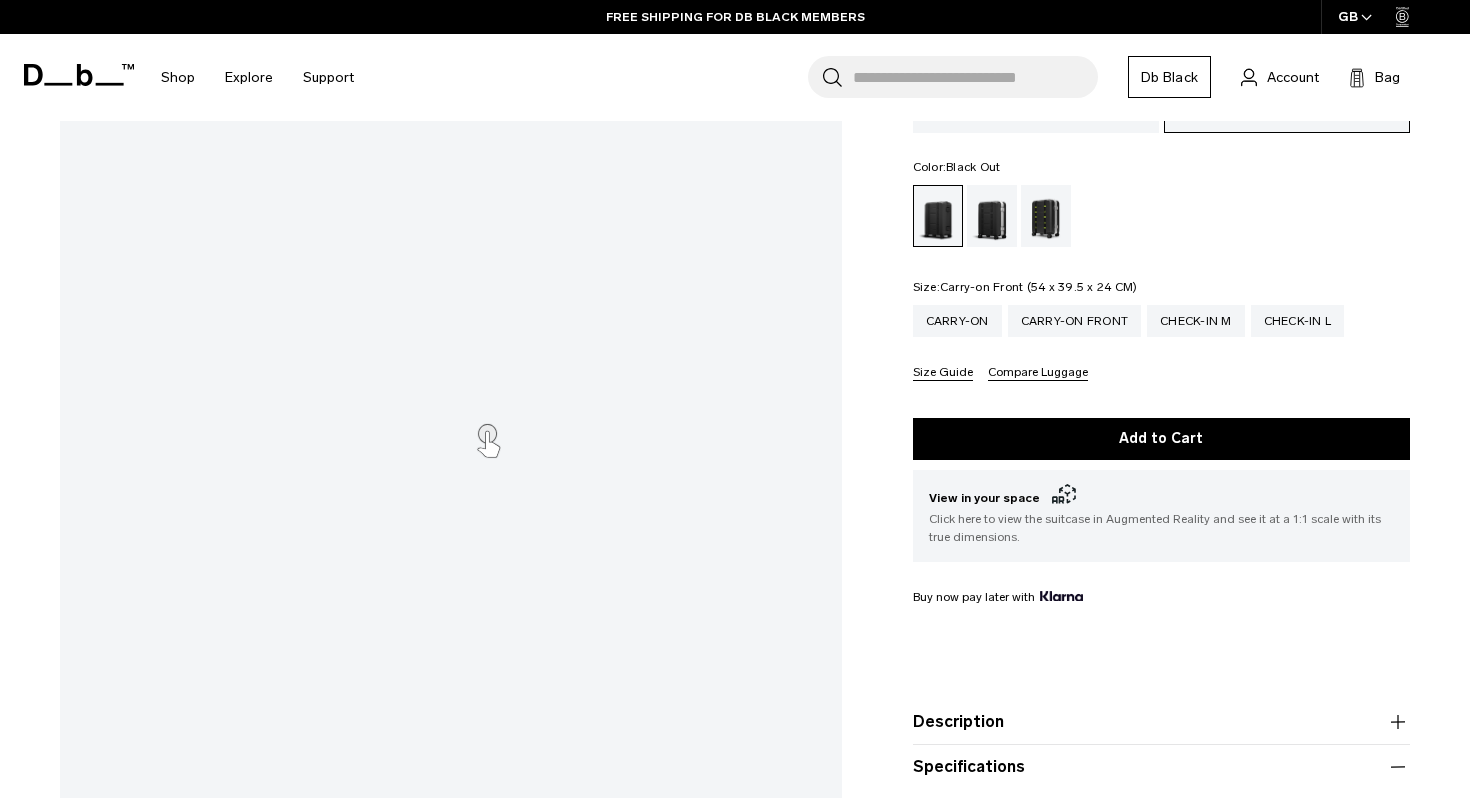 scroll, scrollTop: 215, scrollLeft: 0, axis: vertical 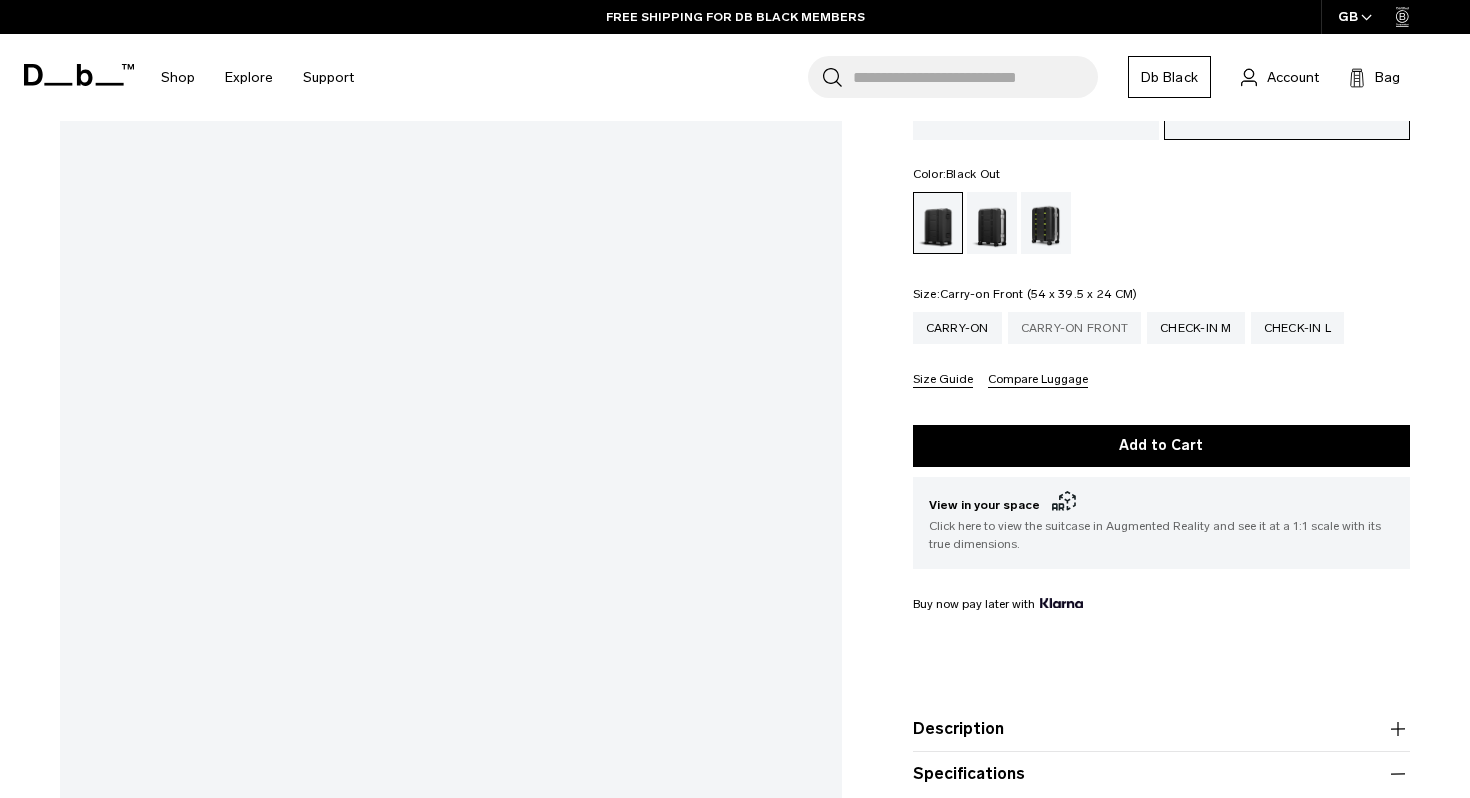 click on "Carry-on Front" at bounding box center (1075, 328) 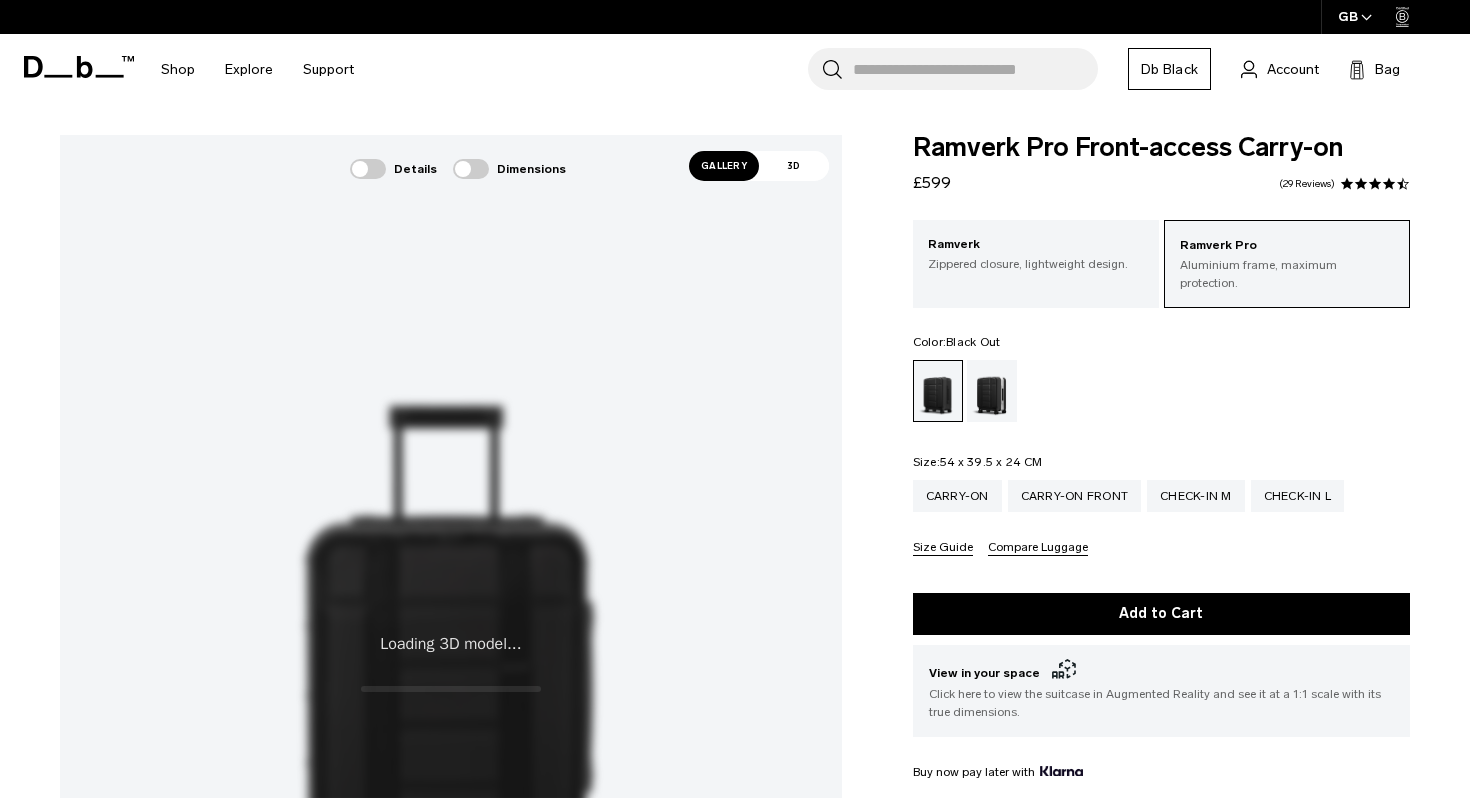 scroll, scrollTop: 0, scrollLeft: 0, axis: both 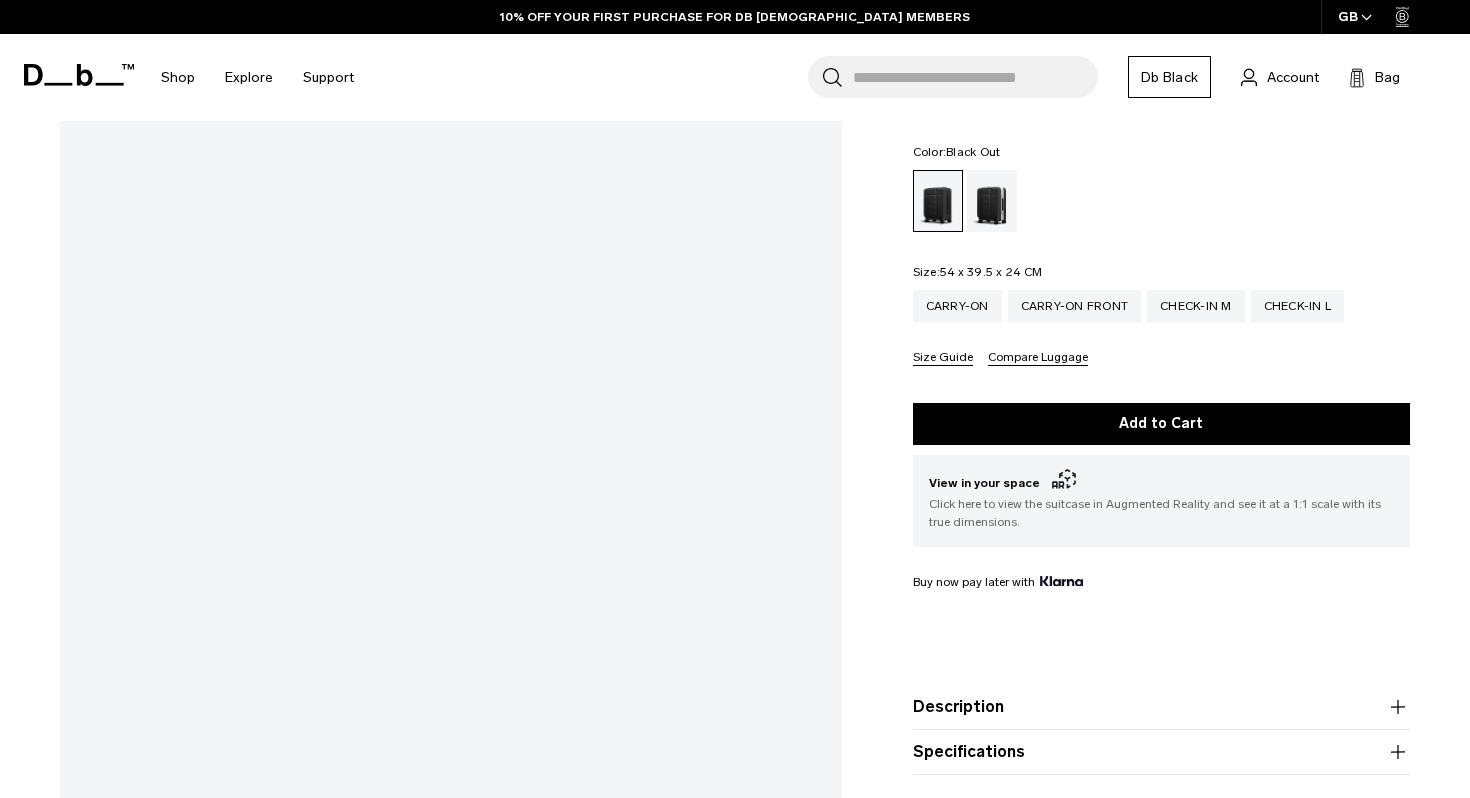 click on "Specifications" at bounding box center [1161, 752] 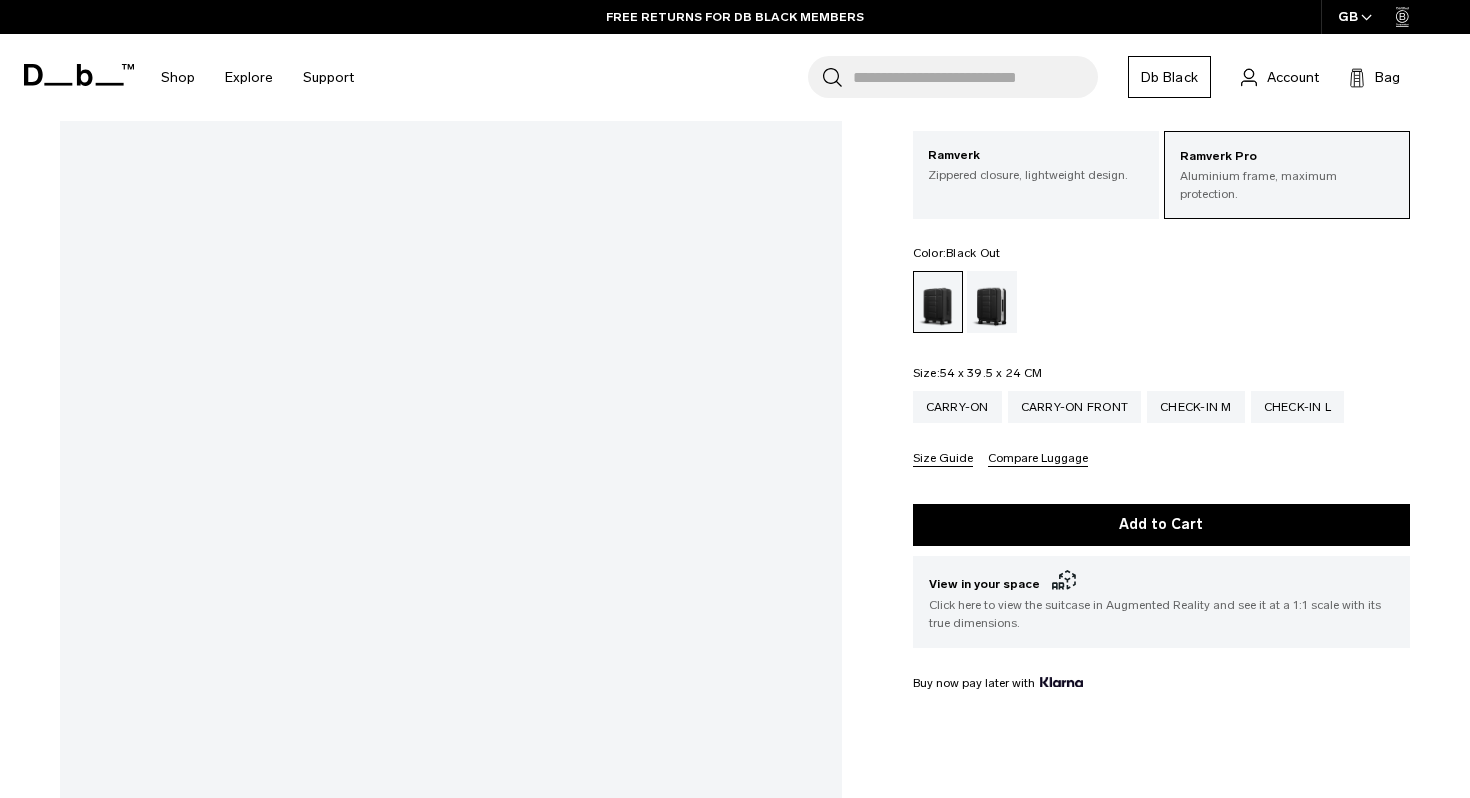 scroll, scrollTop: 116, scrollLeft: 0, axis: vertical 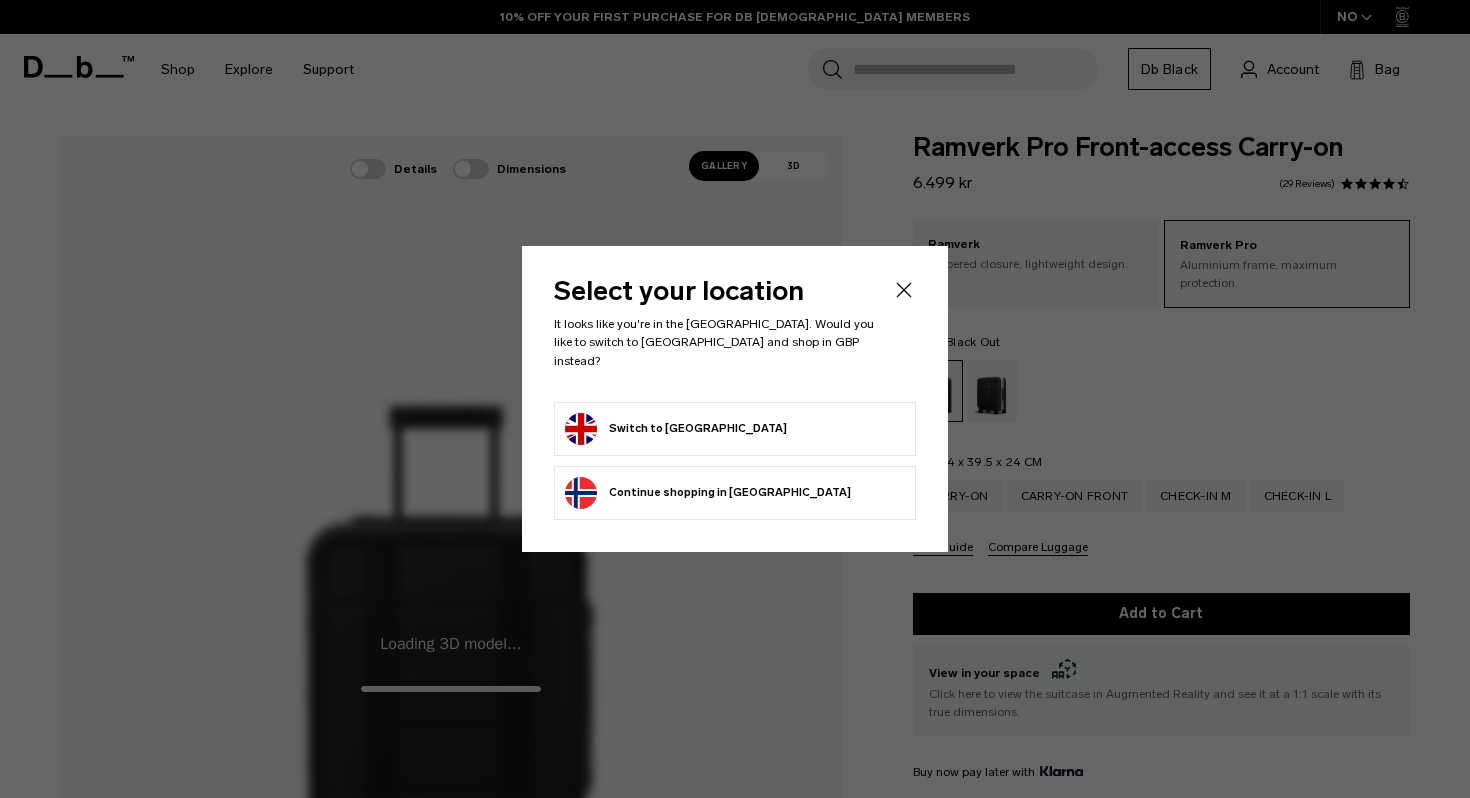 select 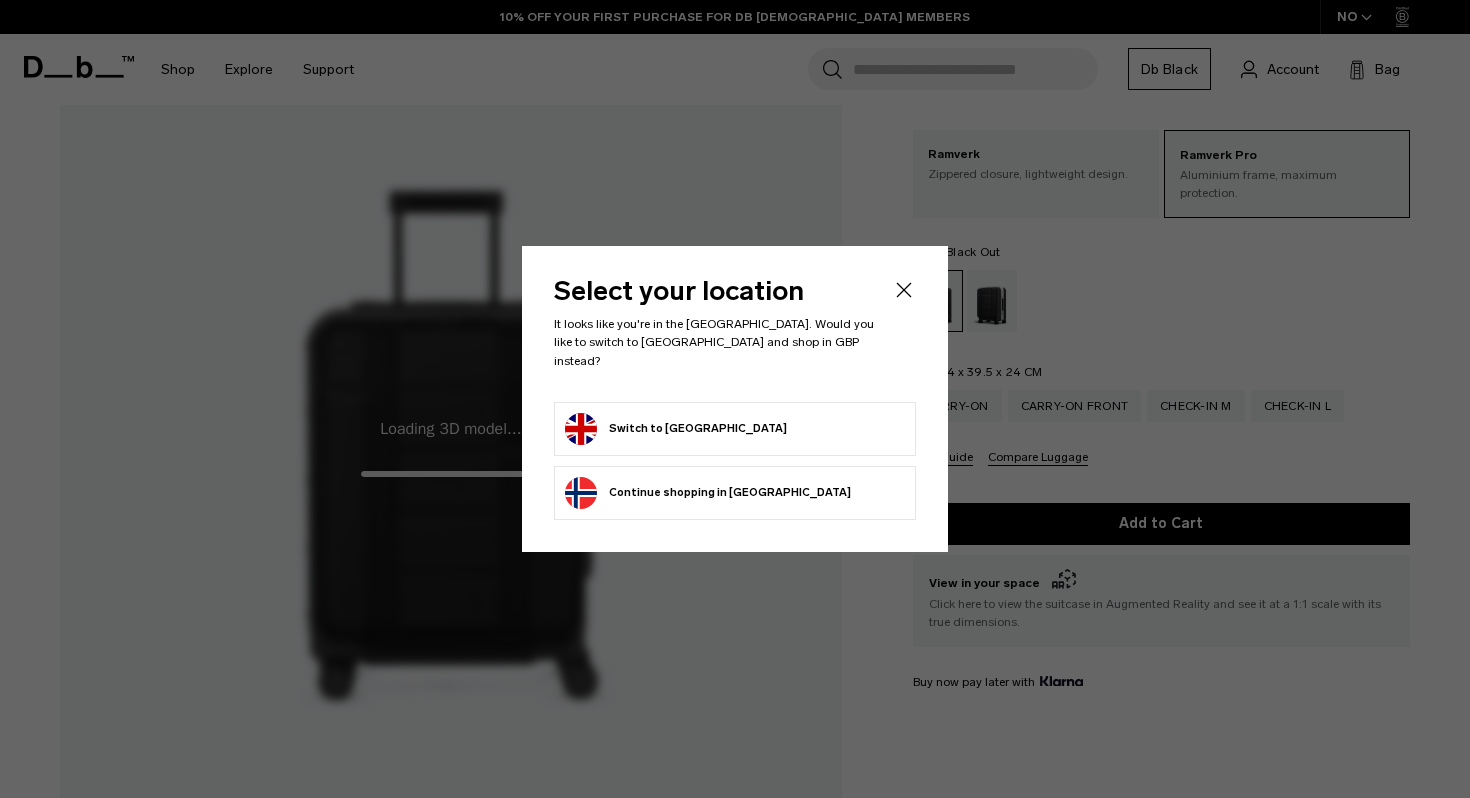 click 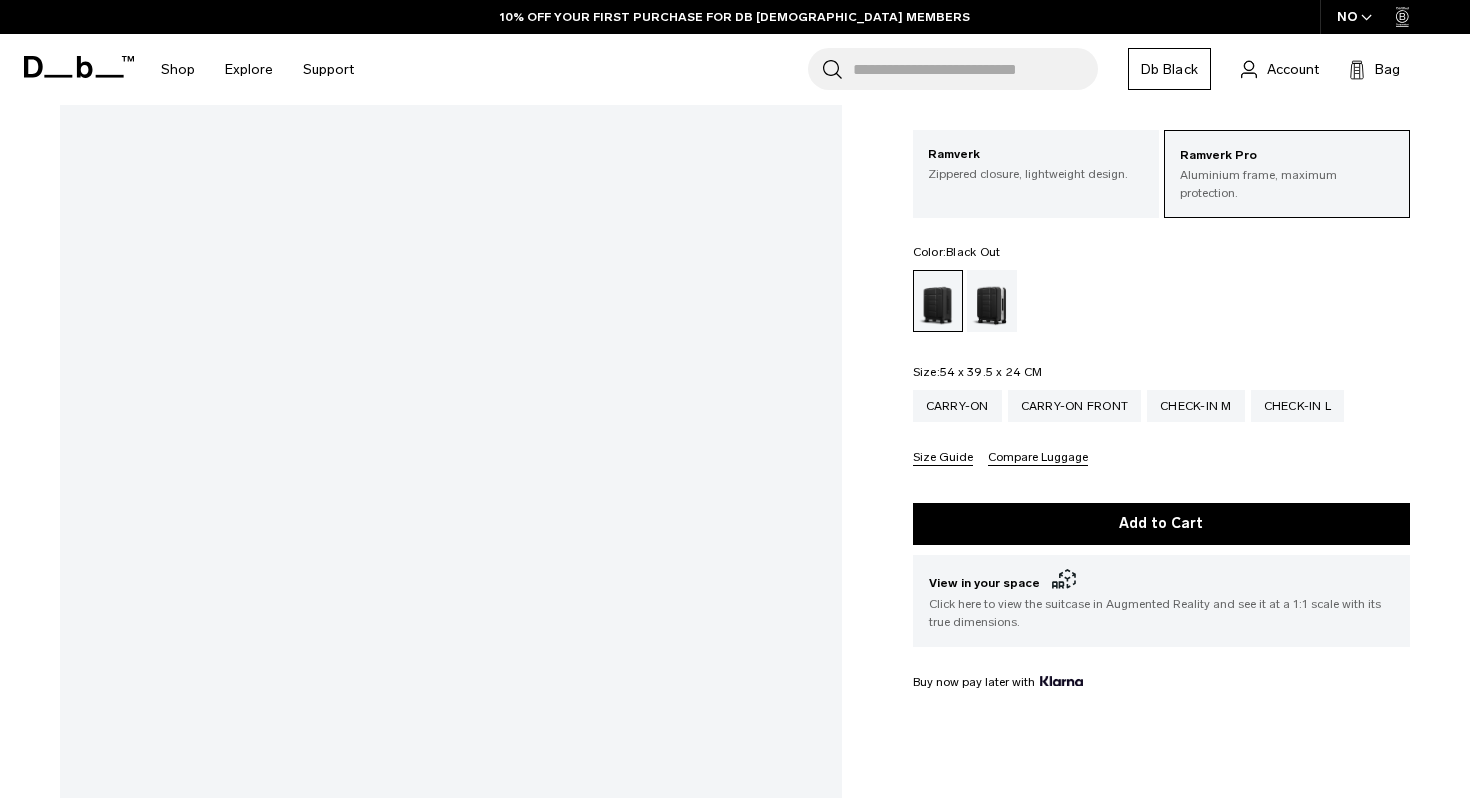 scroll, scrollTop: 215, scrollLeft: 0, axis: vertical 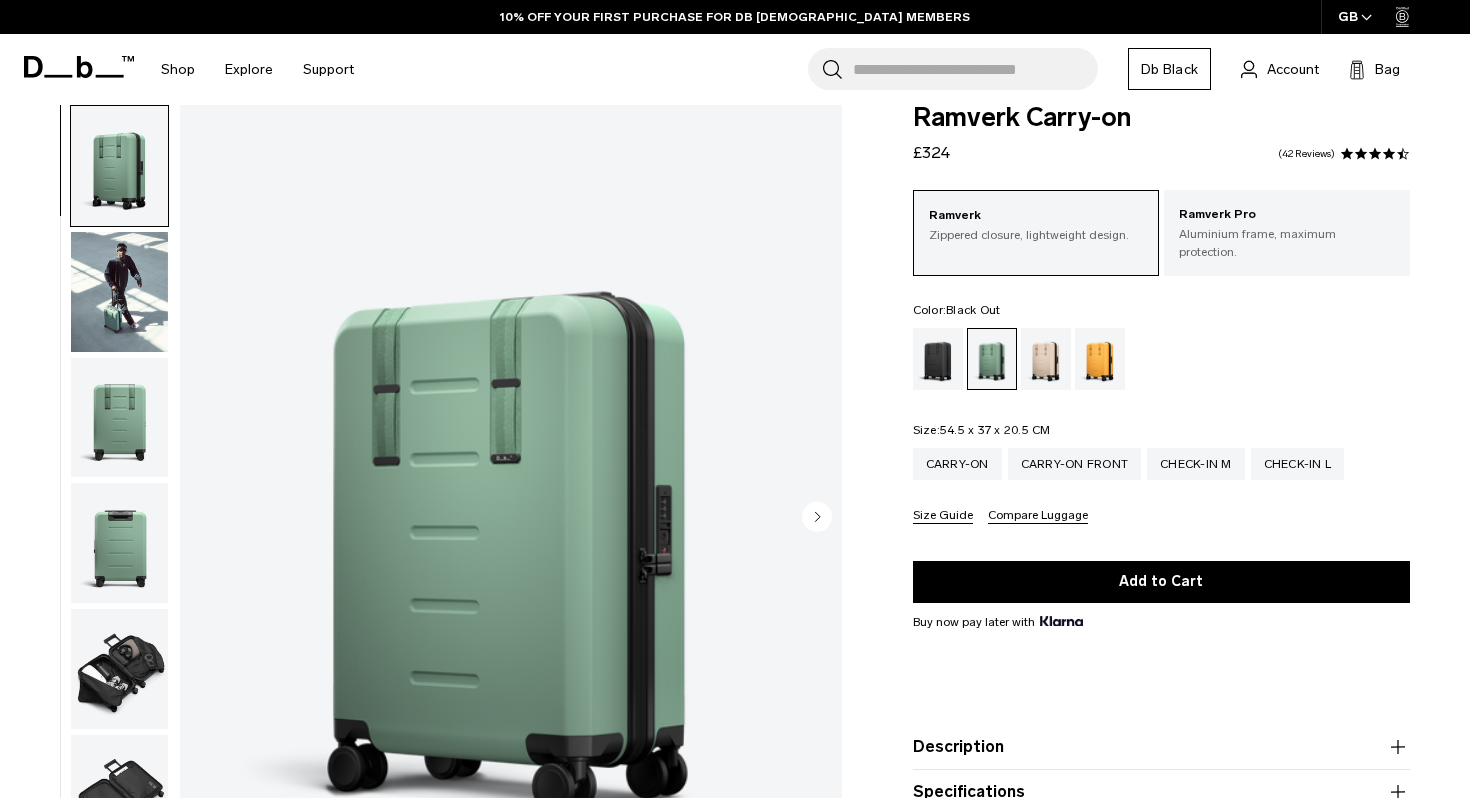 click at bounding box center (938, 359) 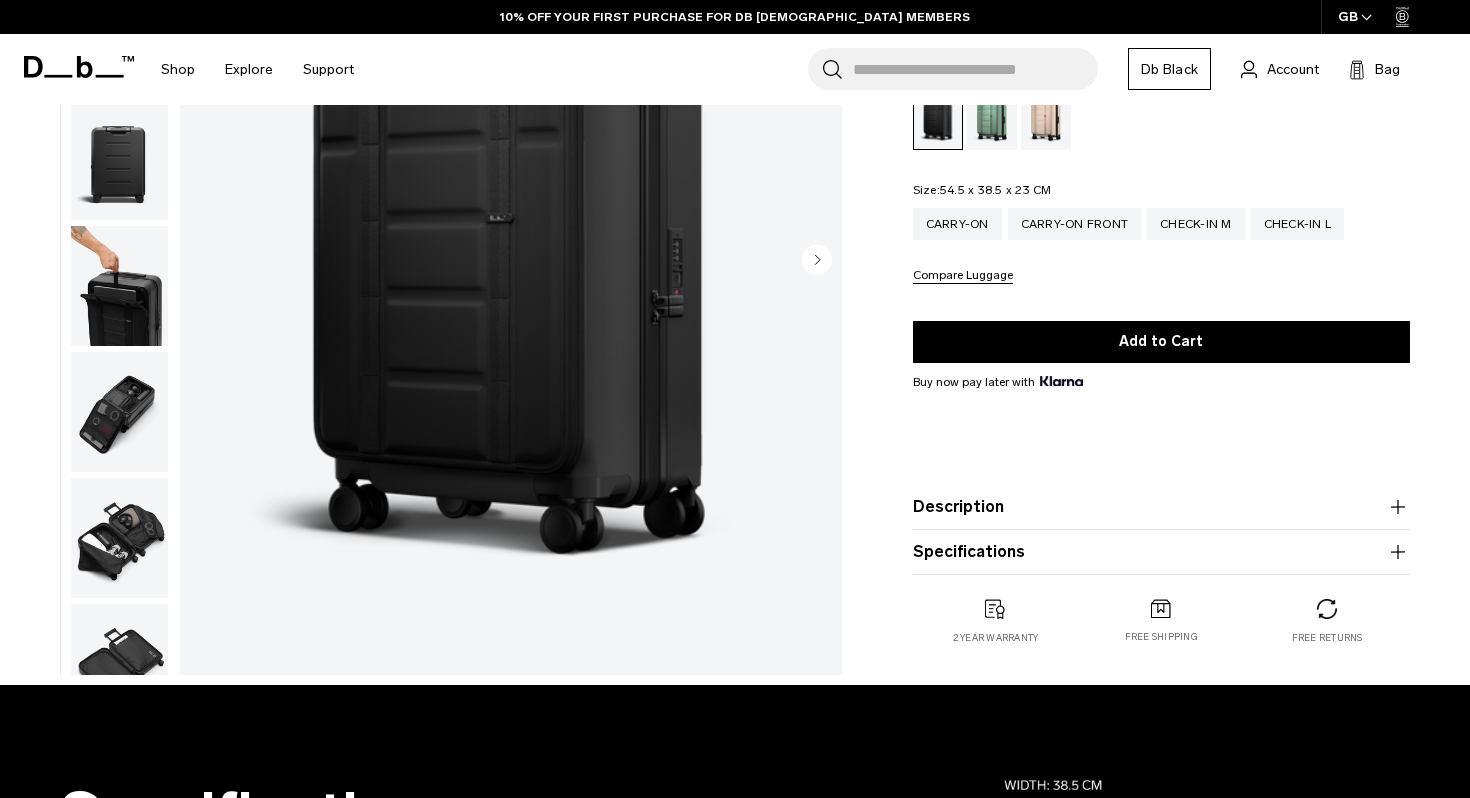 scroll, scrollTop: 287, scrollLeft: 0, axis: vertical 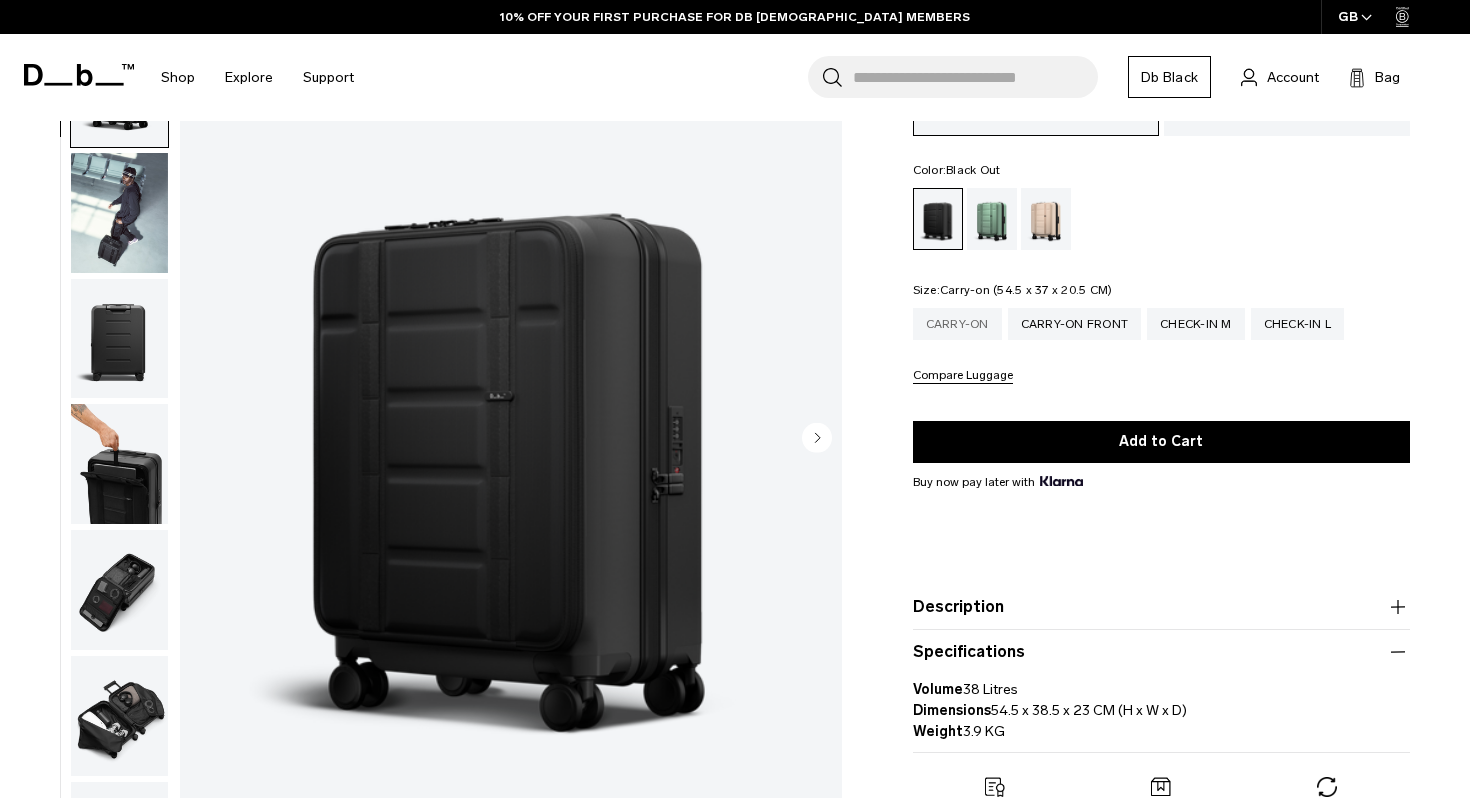 click on "Carry-on" at bounding box center (957, 324) 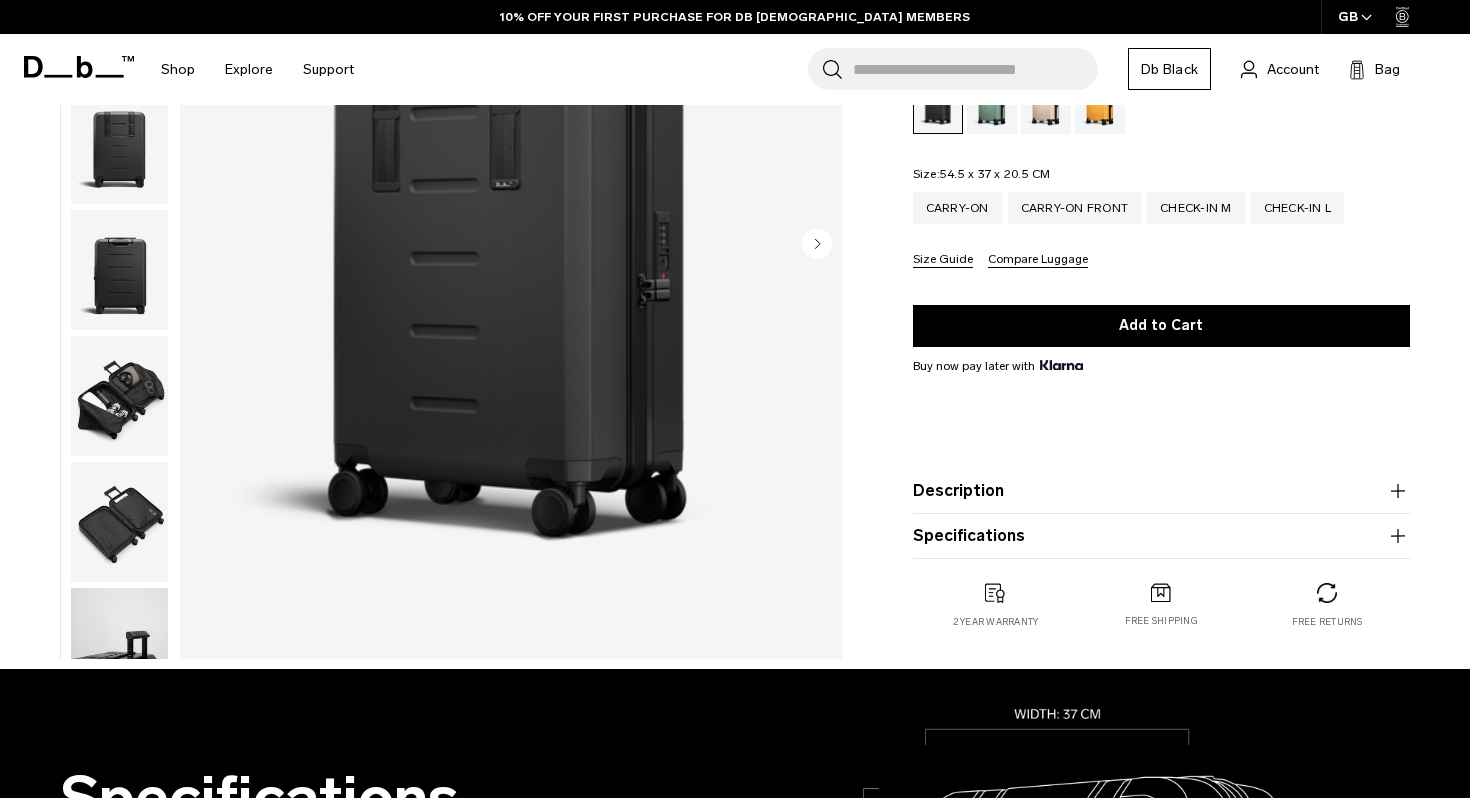 scroll, scrollTop: 307, scrollLeft: 0, axis: vertical 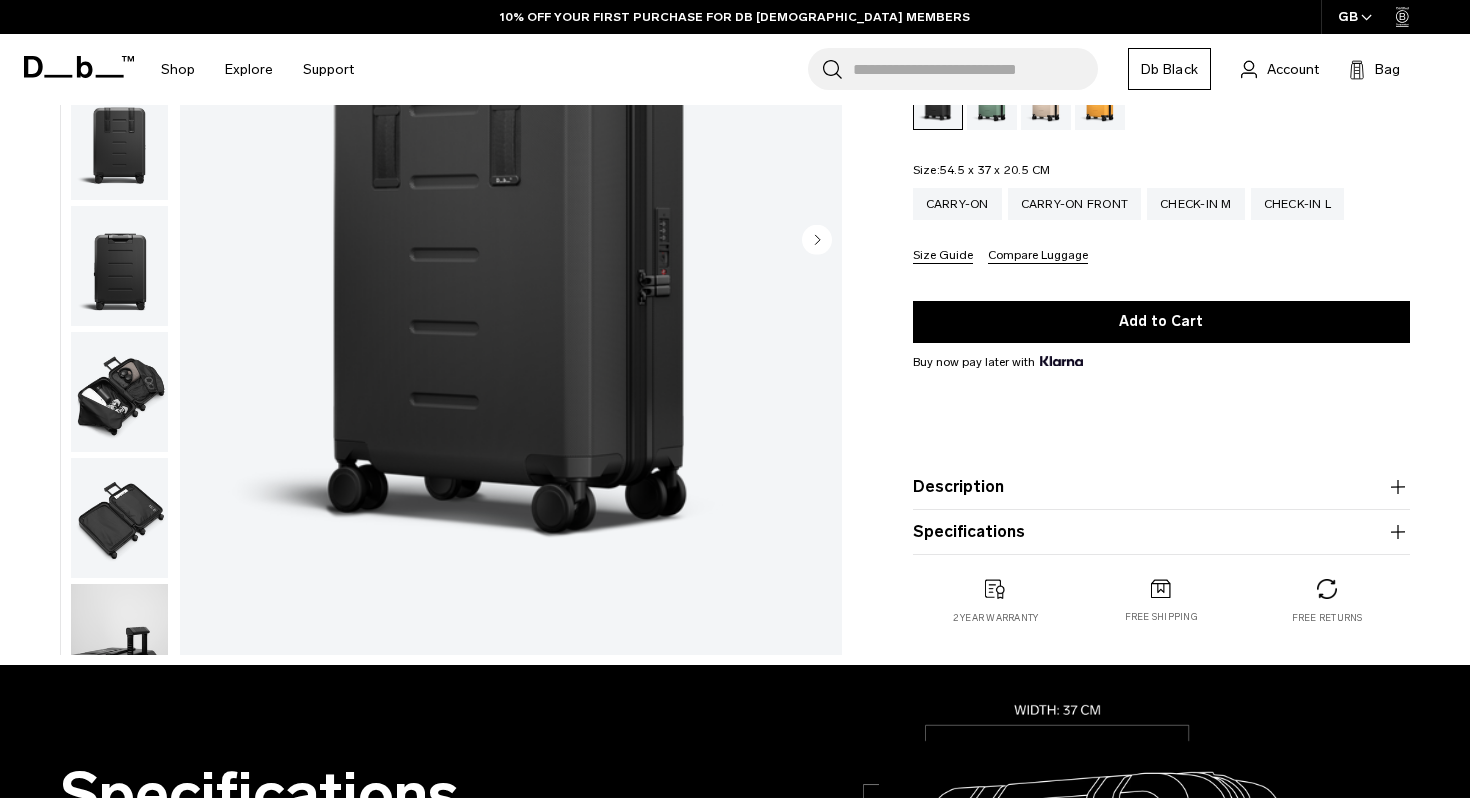 click on "Specifications" at bounding box center [1161, 532] 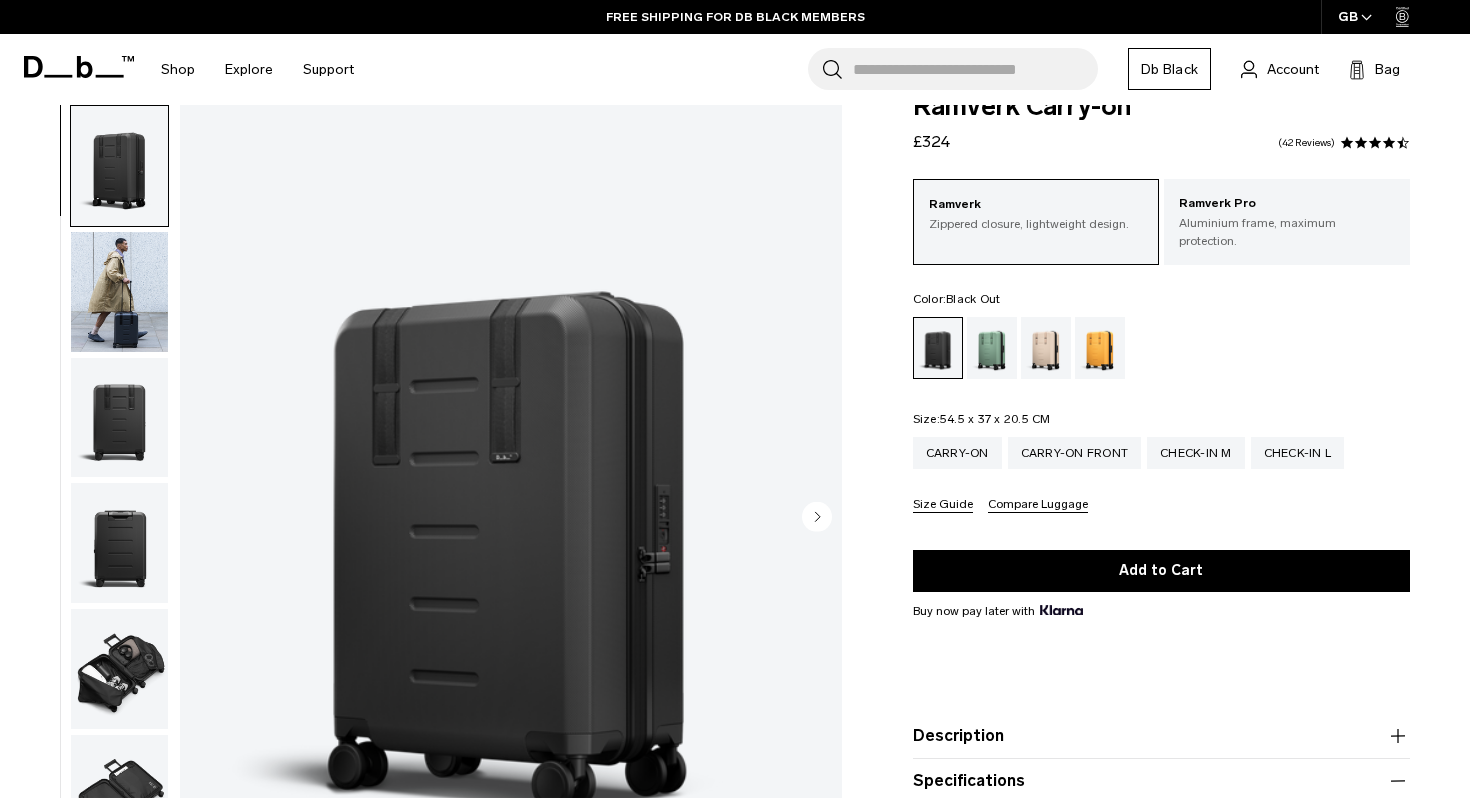scroll, scrollTop: 54, scrollLeft: 0, axis: vertical 